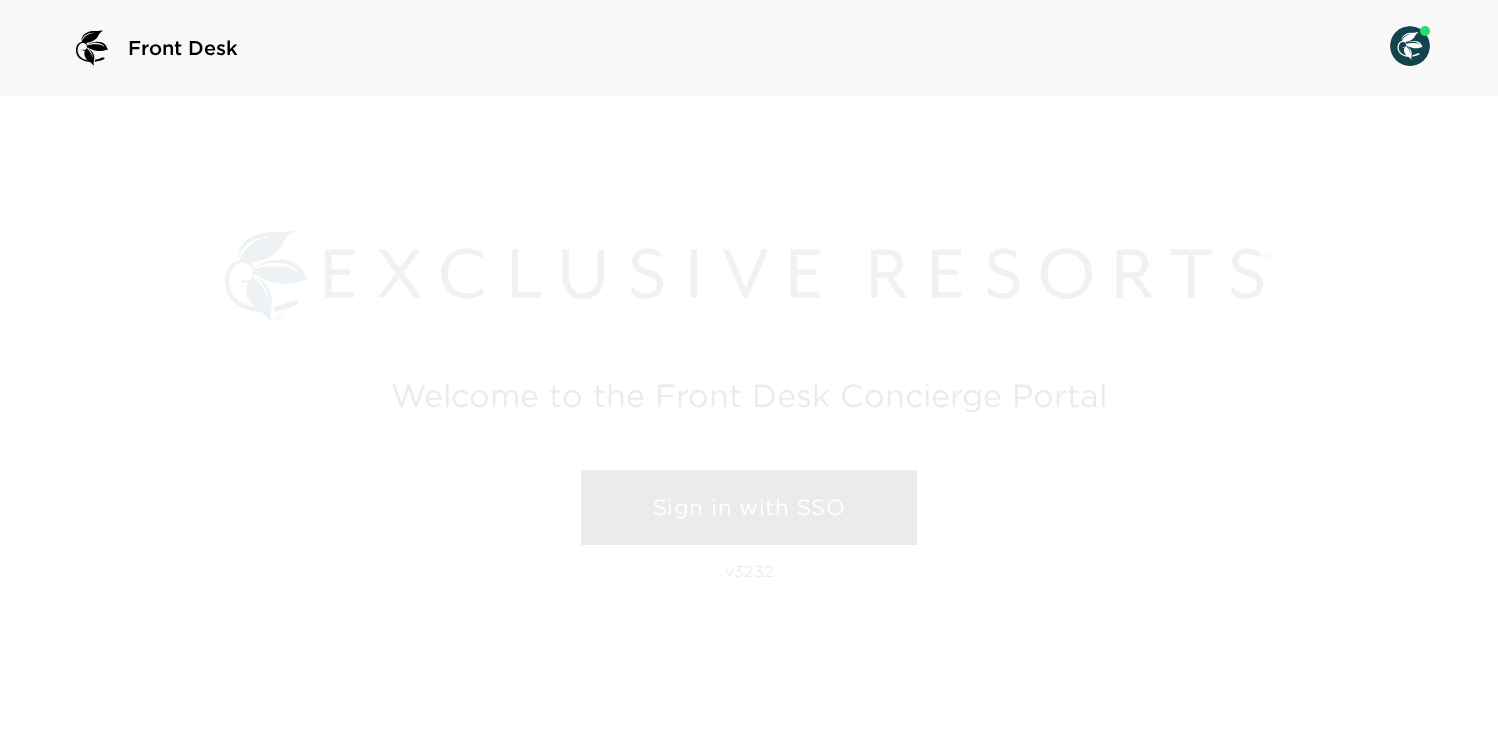 scroll, scrollTop: 0, scrollLeft: 0, axis: both 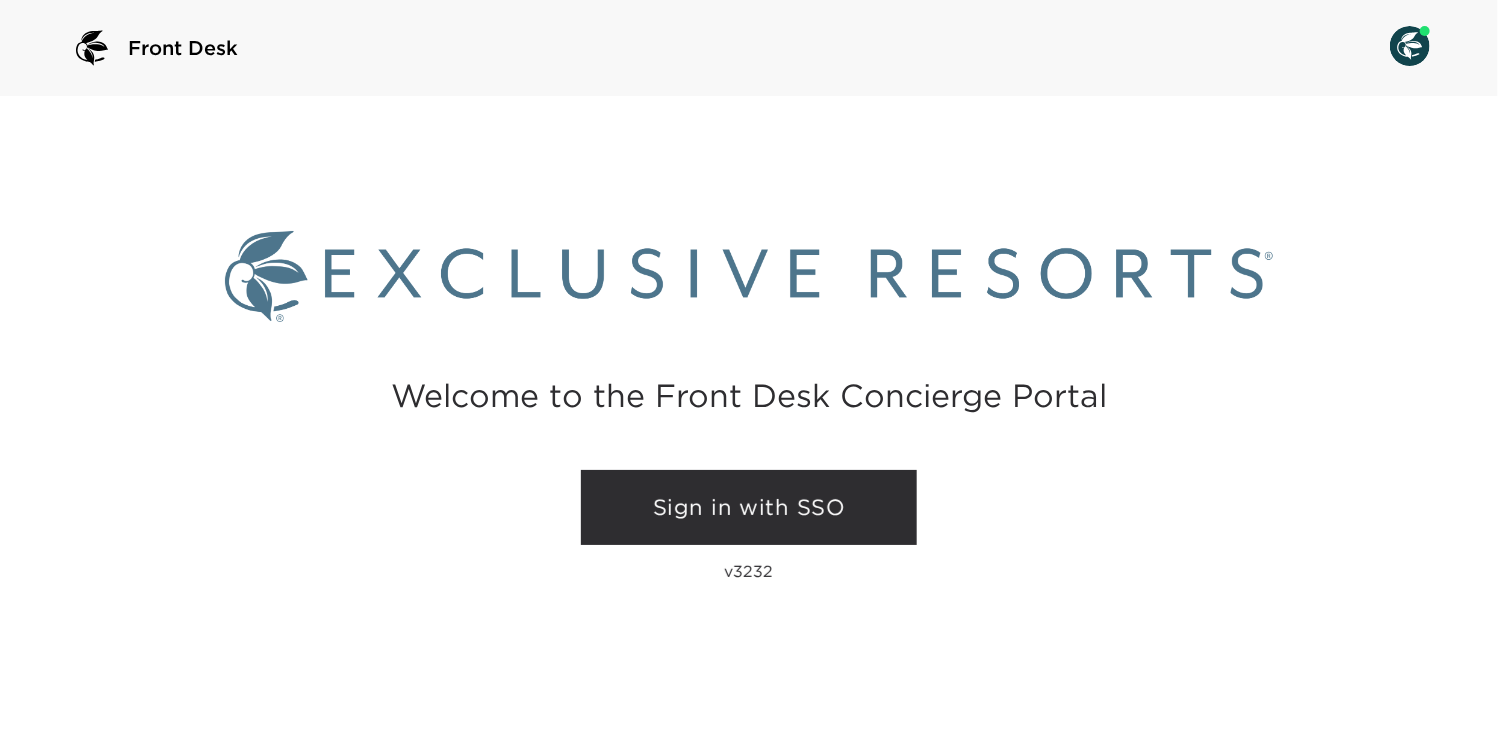 click on "Sign in with SSO" at bounding box center [749, 508] 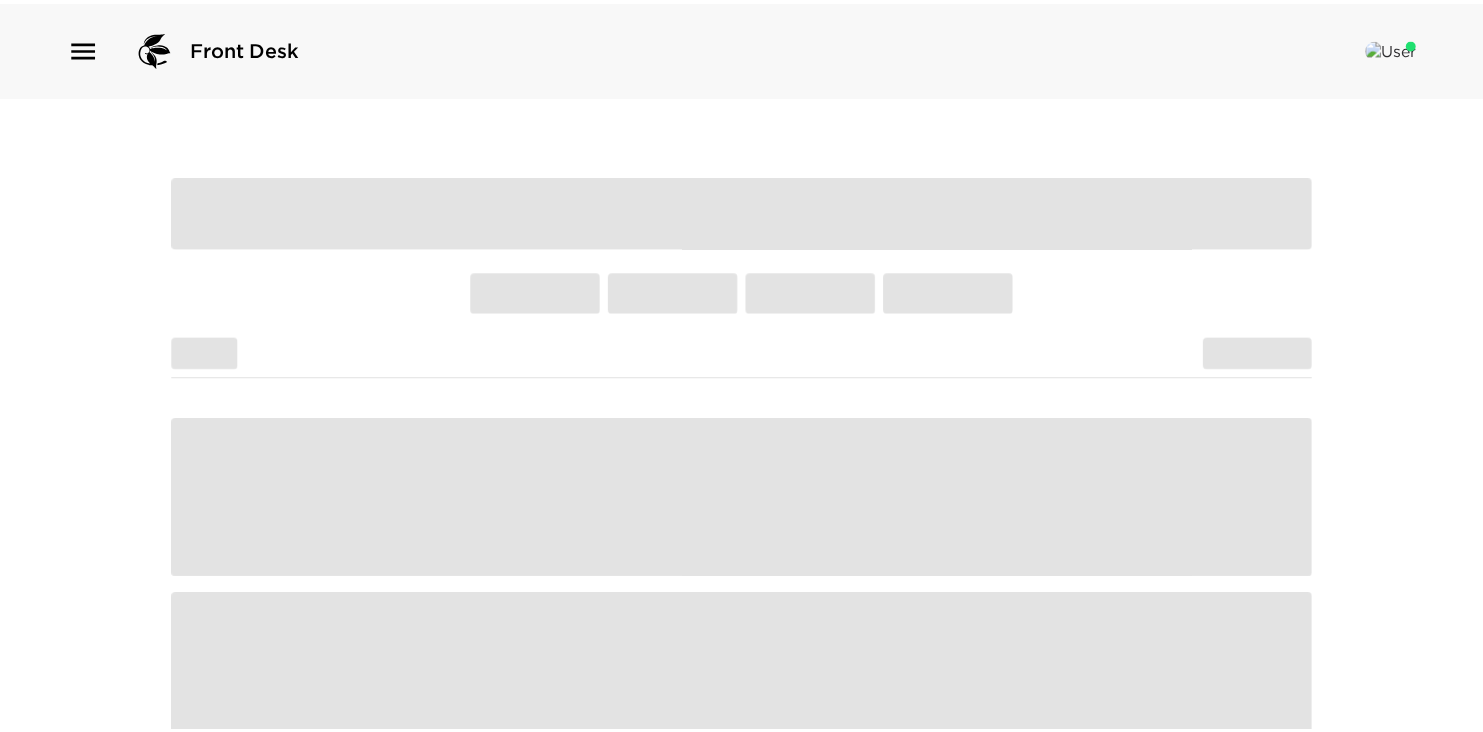 scroll, scrollTop: 0, scrollLeft: 0, axis: both 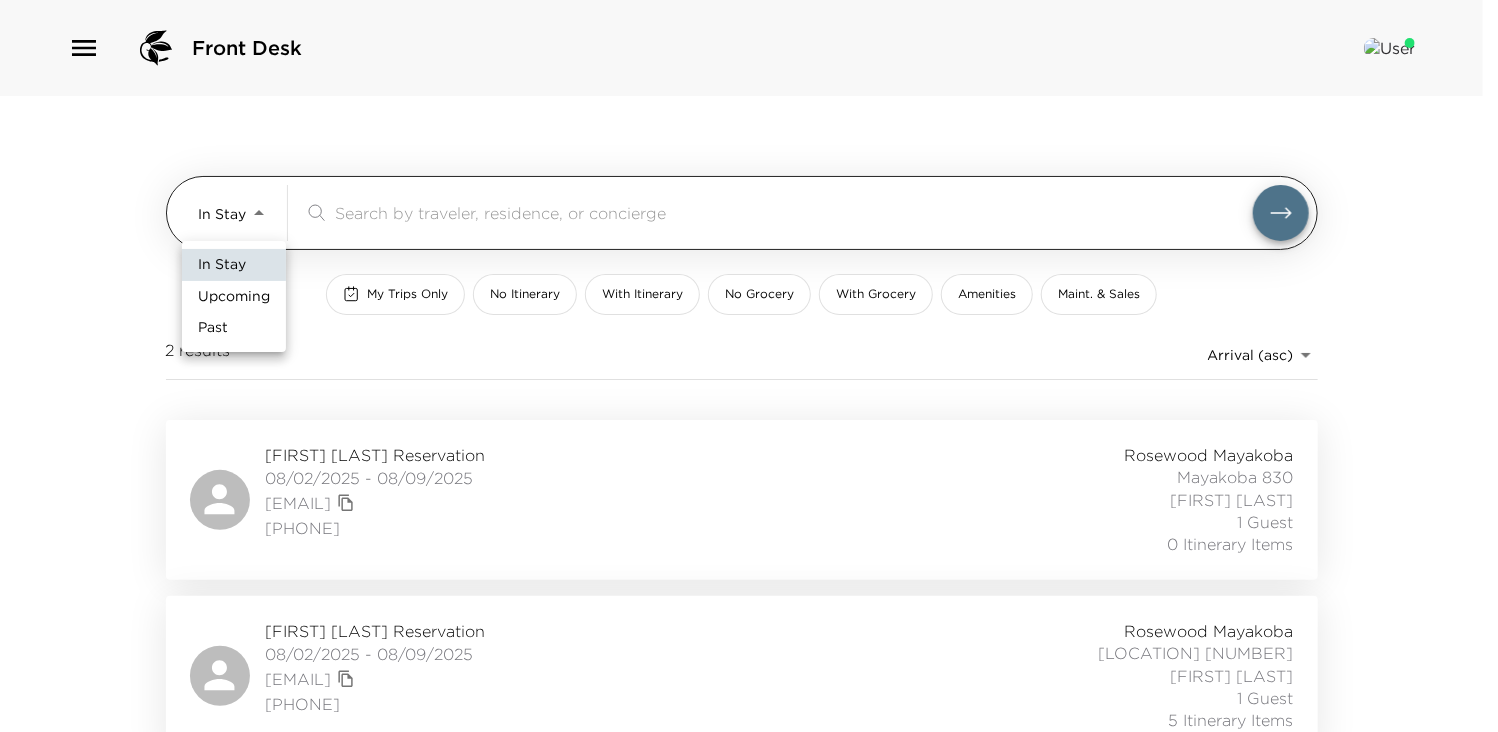 click on "Front Desk In Stay In-Stay ​ My Trips Only No Itinerary With Itinerary No Grocery With Grocery Amenities Maint. & Sales [NUMBER] results Arrival (asc) reservations_prod_arrival_asc [FIRST] [LAST] Reservation [DATE] - [DATE] [EMAIL] ([PHONE]) [LOCATION] [LOCATION] [NUMBER] [FIRST] [LAST] [NUMBER] [ITEM] [ITEM] In Stay Upcoming Past" at bounding box center (749, 366) 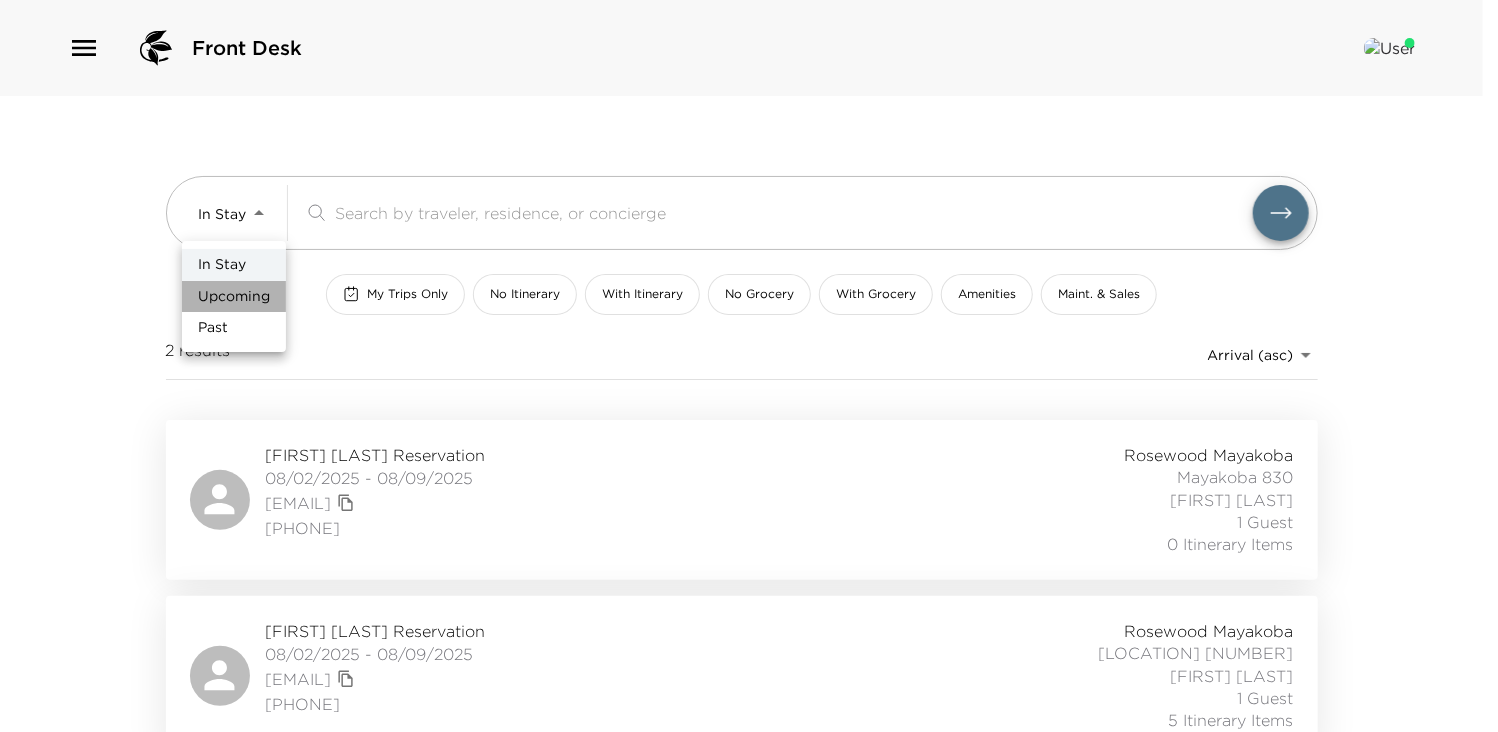 click on "Upcoming" at bounding box center (234, 297) 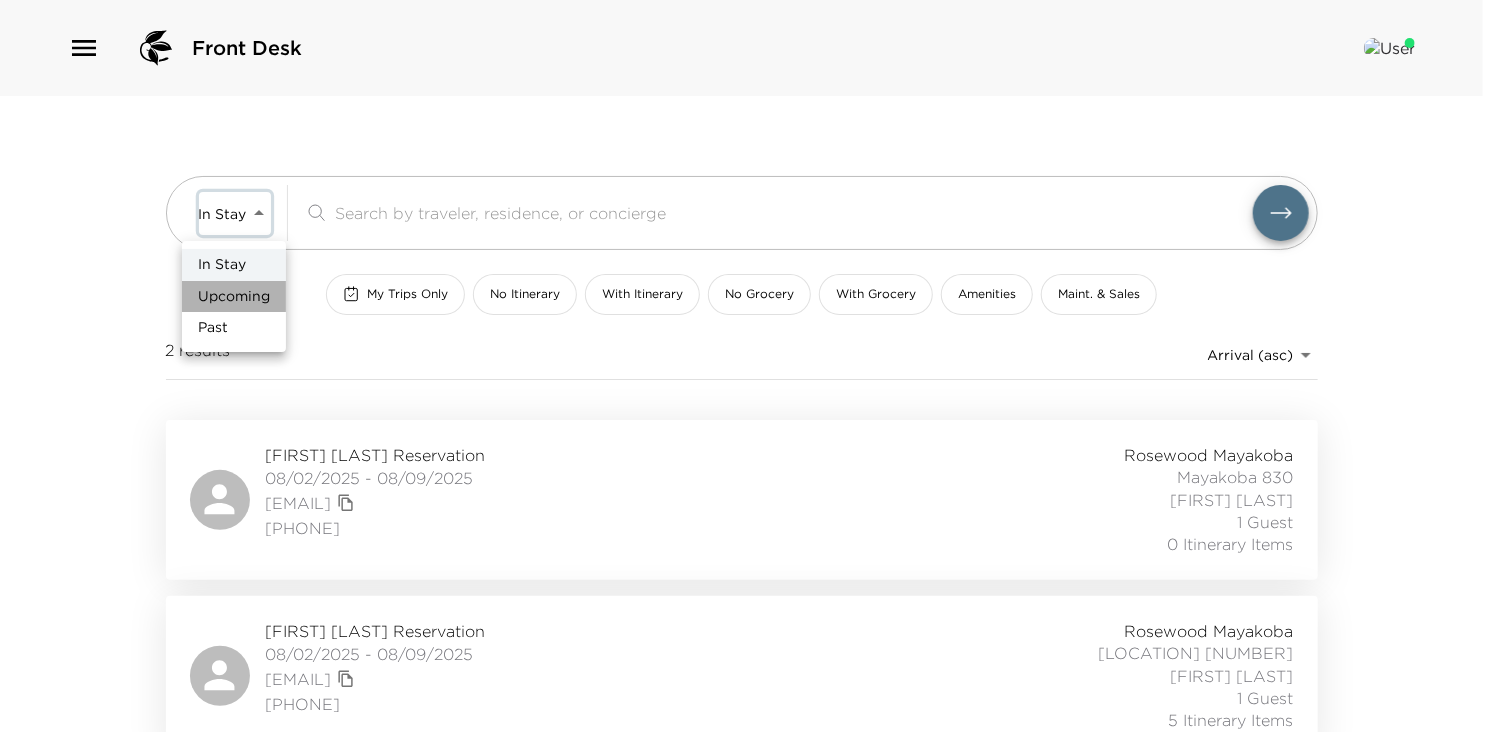 type on "Upcoming" 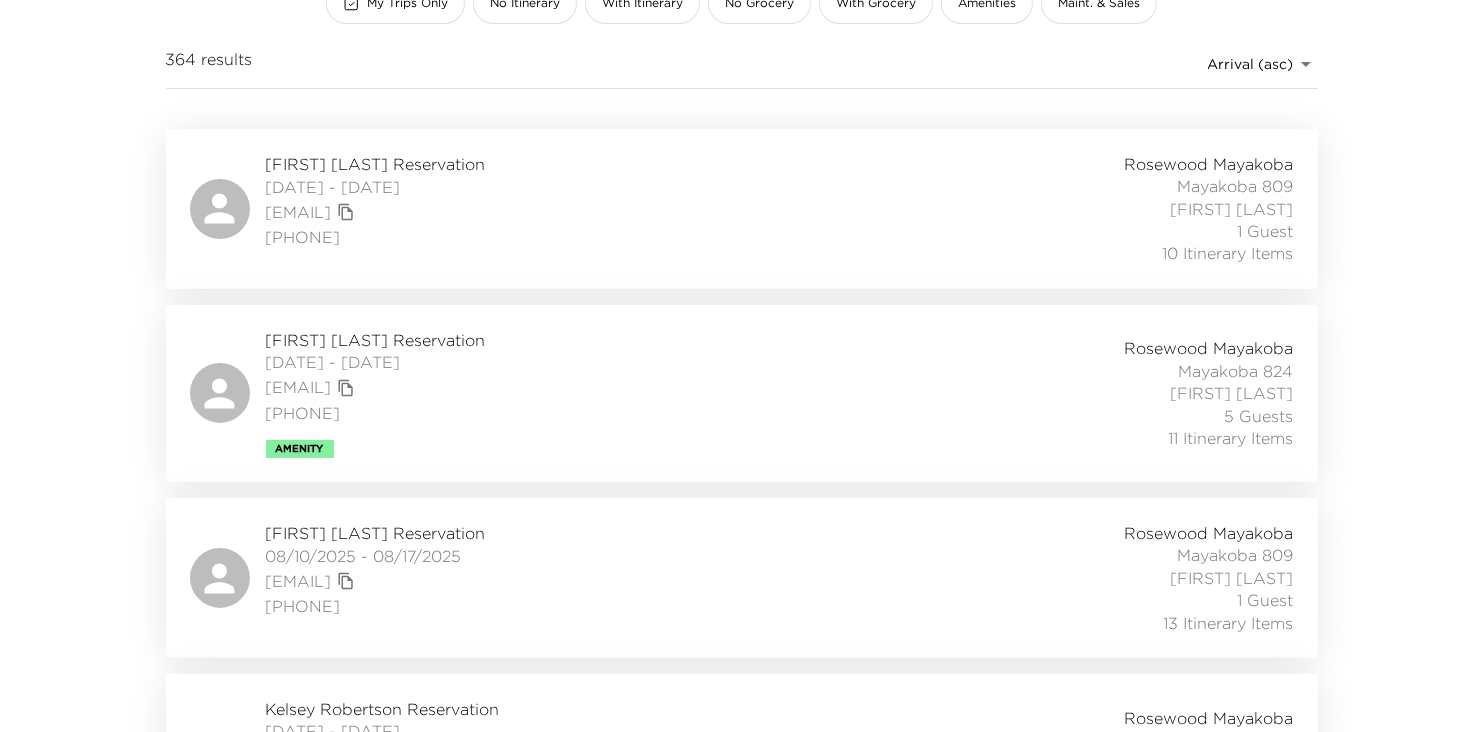 scroll, scrollTop: 320, scrollLeft: 0, axis: vertical 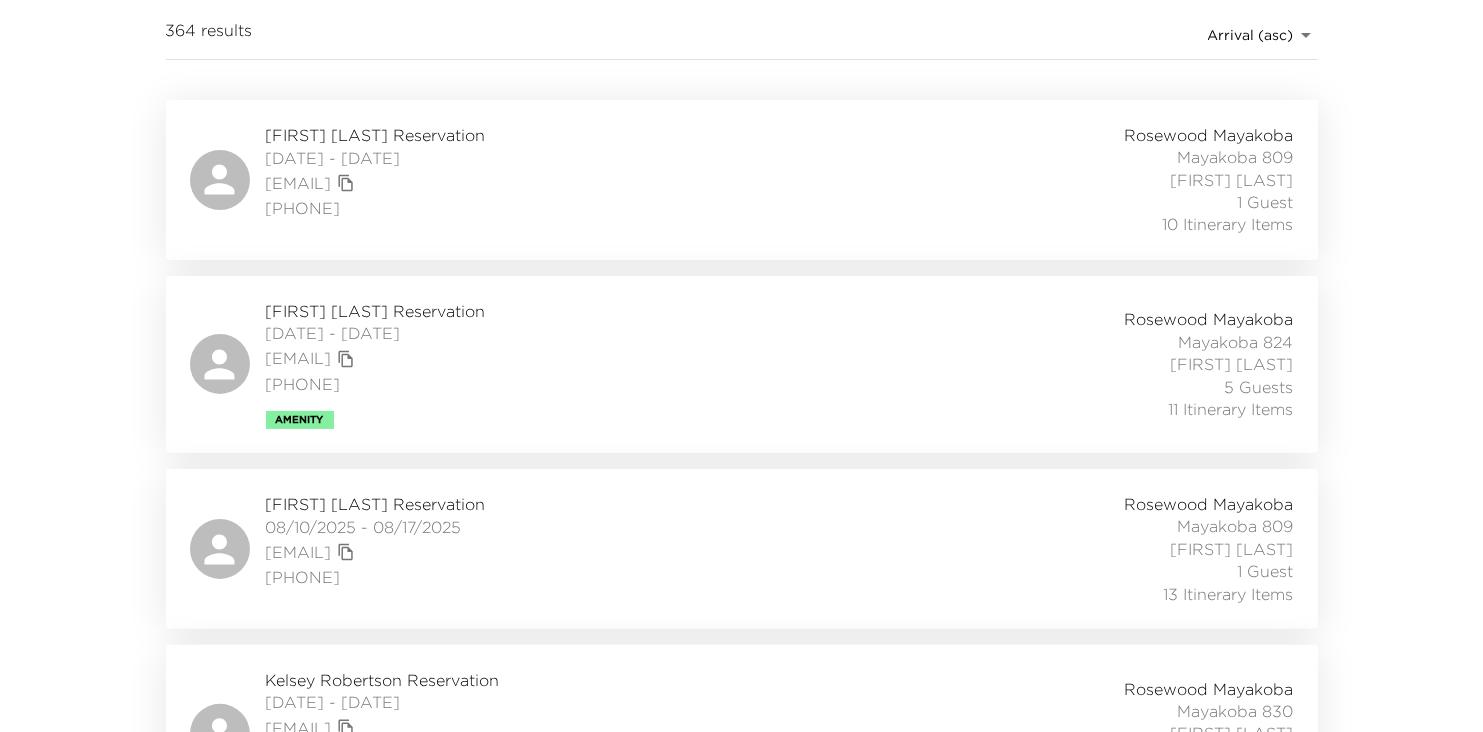 click on "[FIRST] [LAST] Reservation" at bounding box center (376, 504) 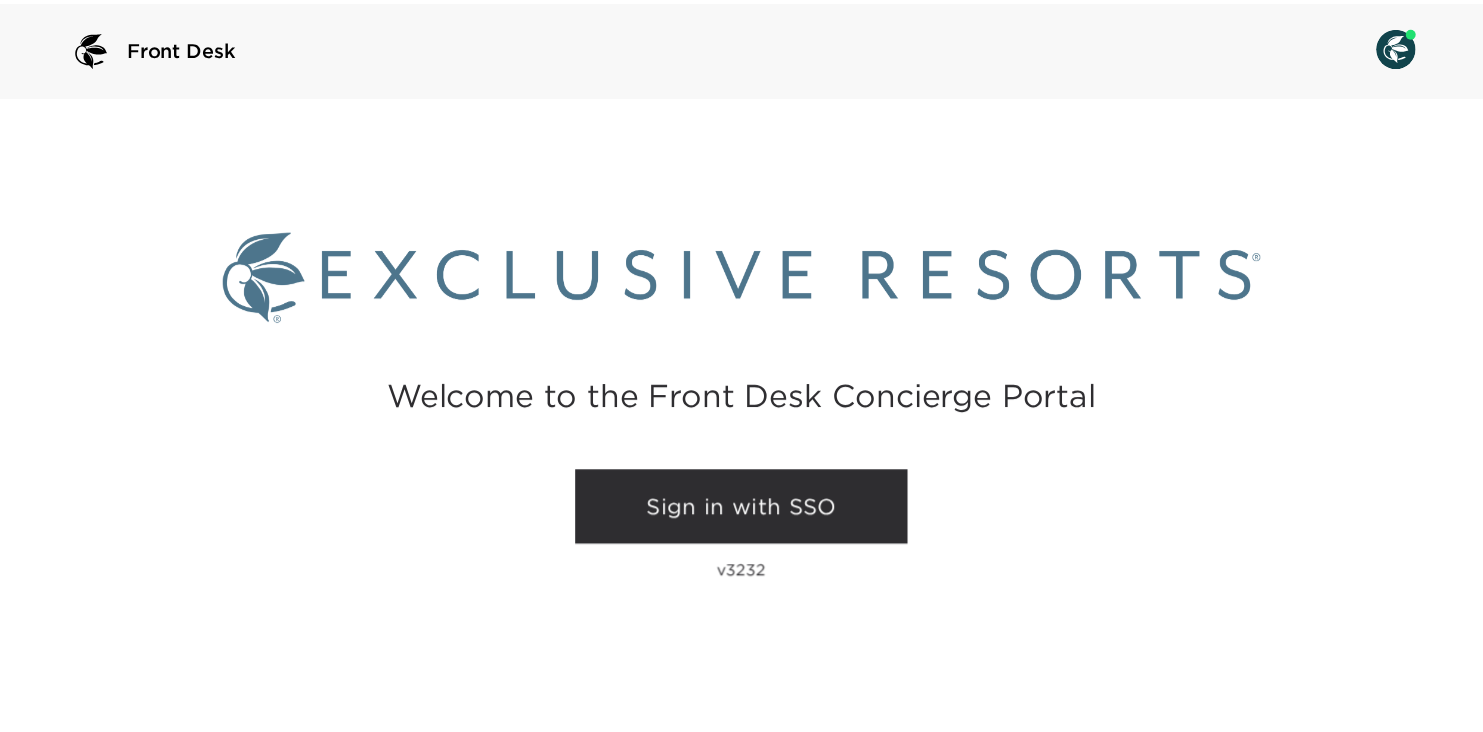 scroll, scrollTop: 0, scrollLeft: 0, axis: both 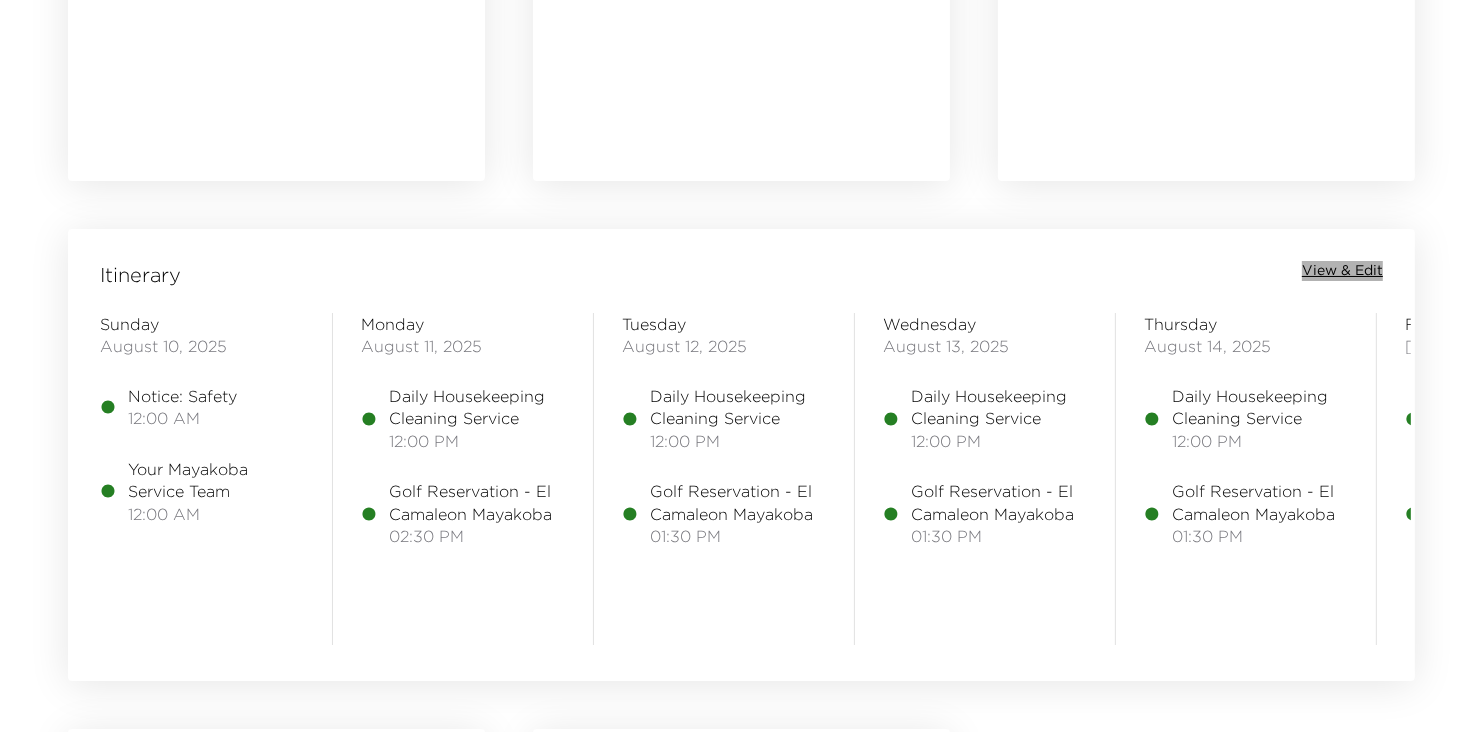 click on "View & Edit" at bounding box center [1342, 271] 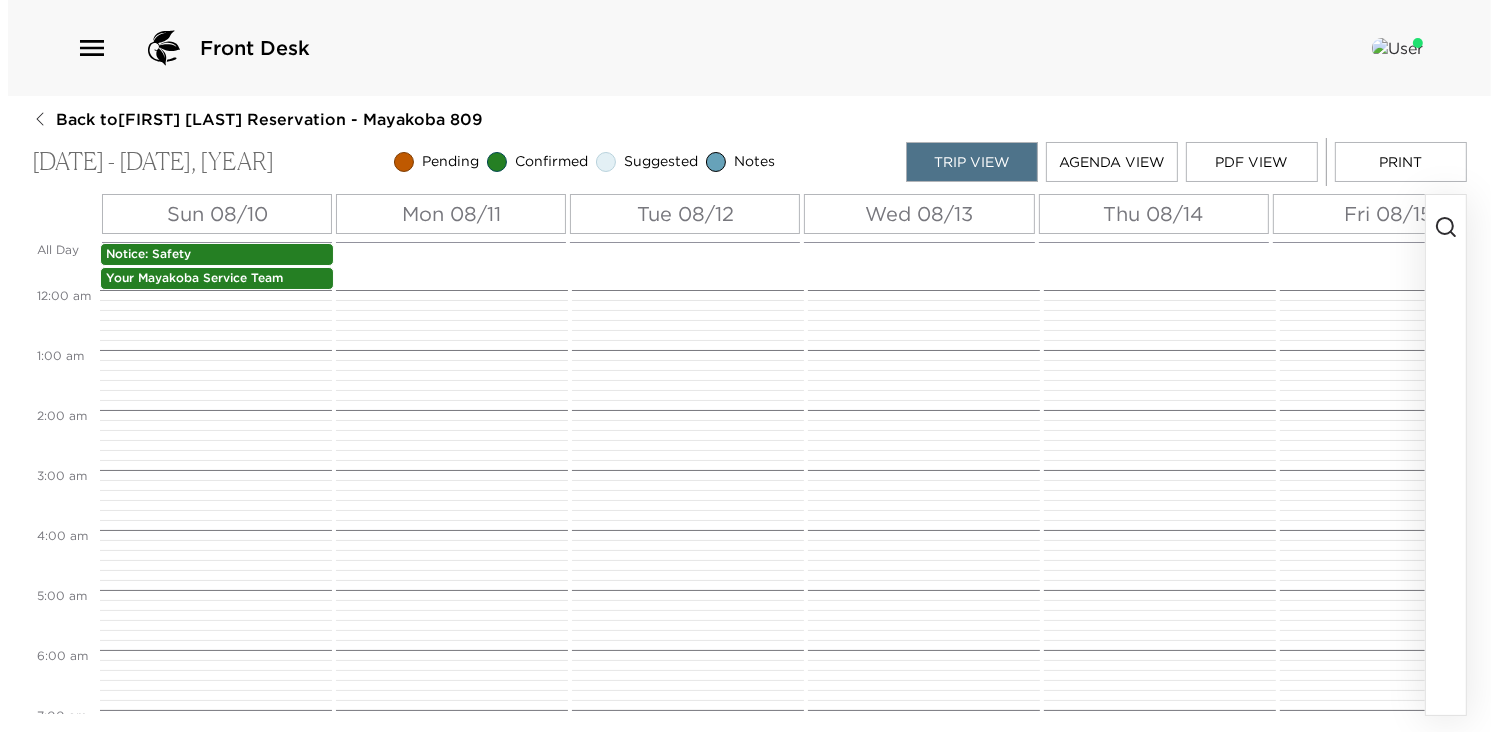 scroll, scrollTop: 0, scrollLeft: 0, axis: both 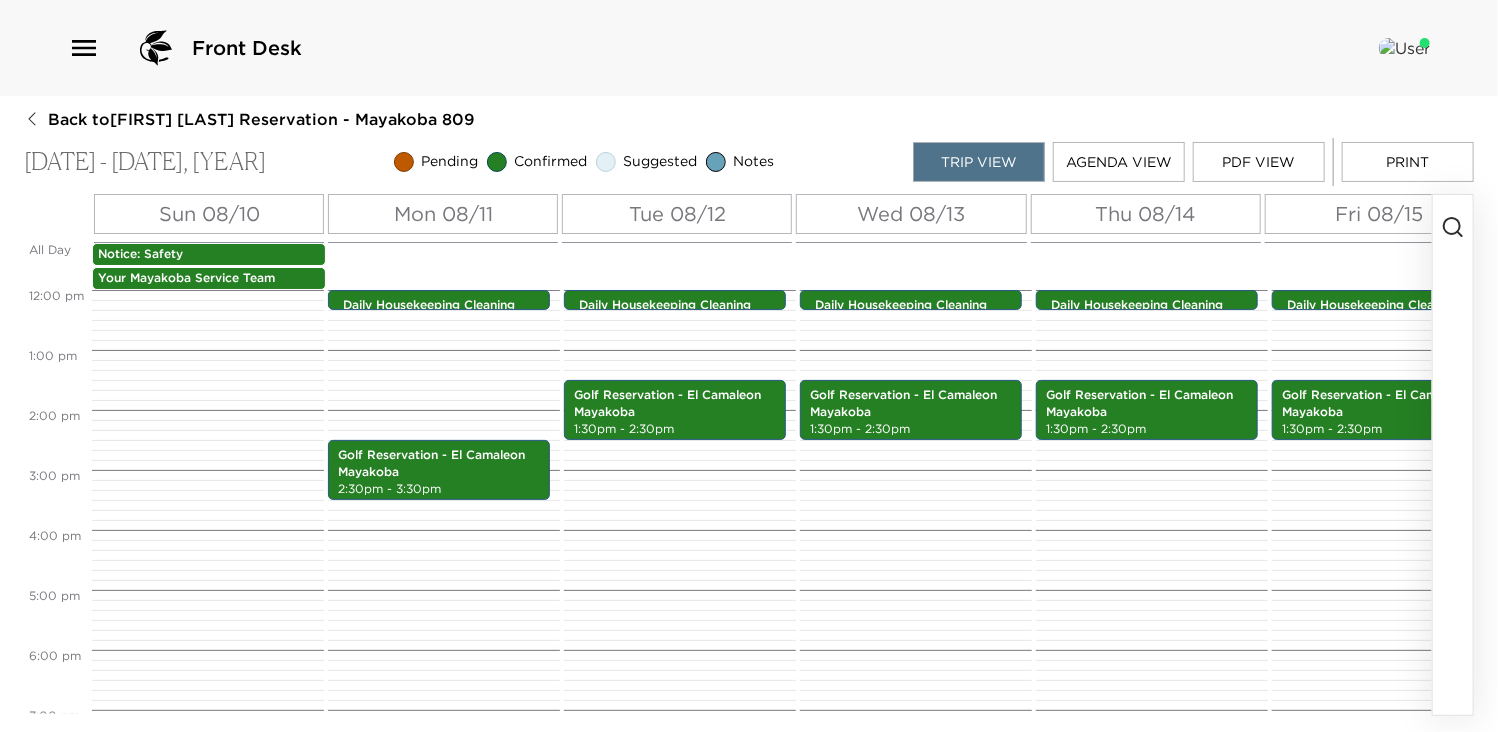 click on "Sun 08/10" at bounding box center [209, 214] 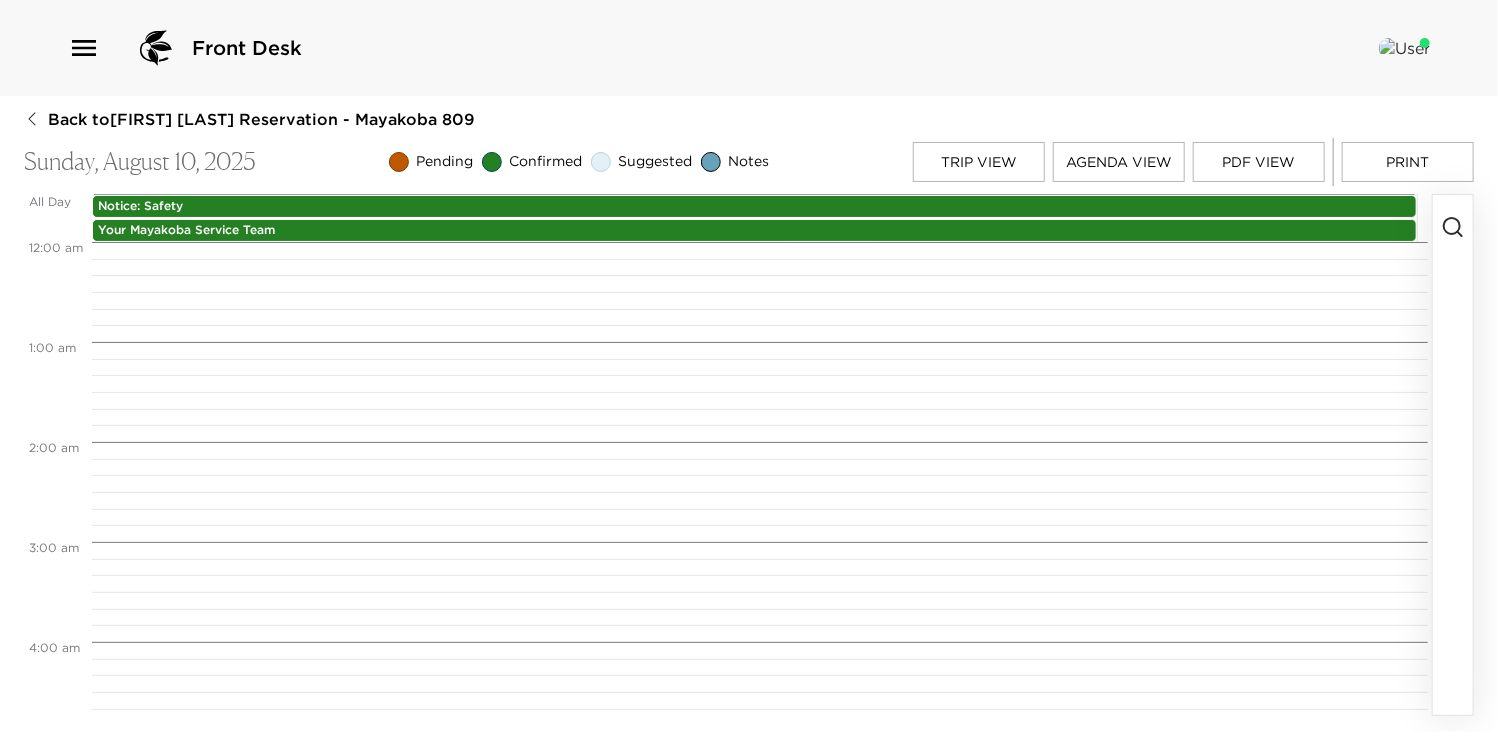 scroll, scrollTop: 800, scrollLeft: 0, axis: vertical 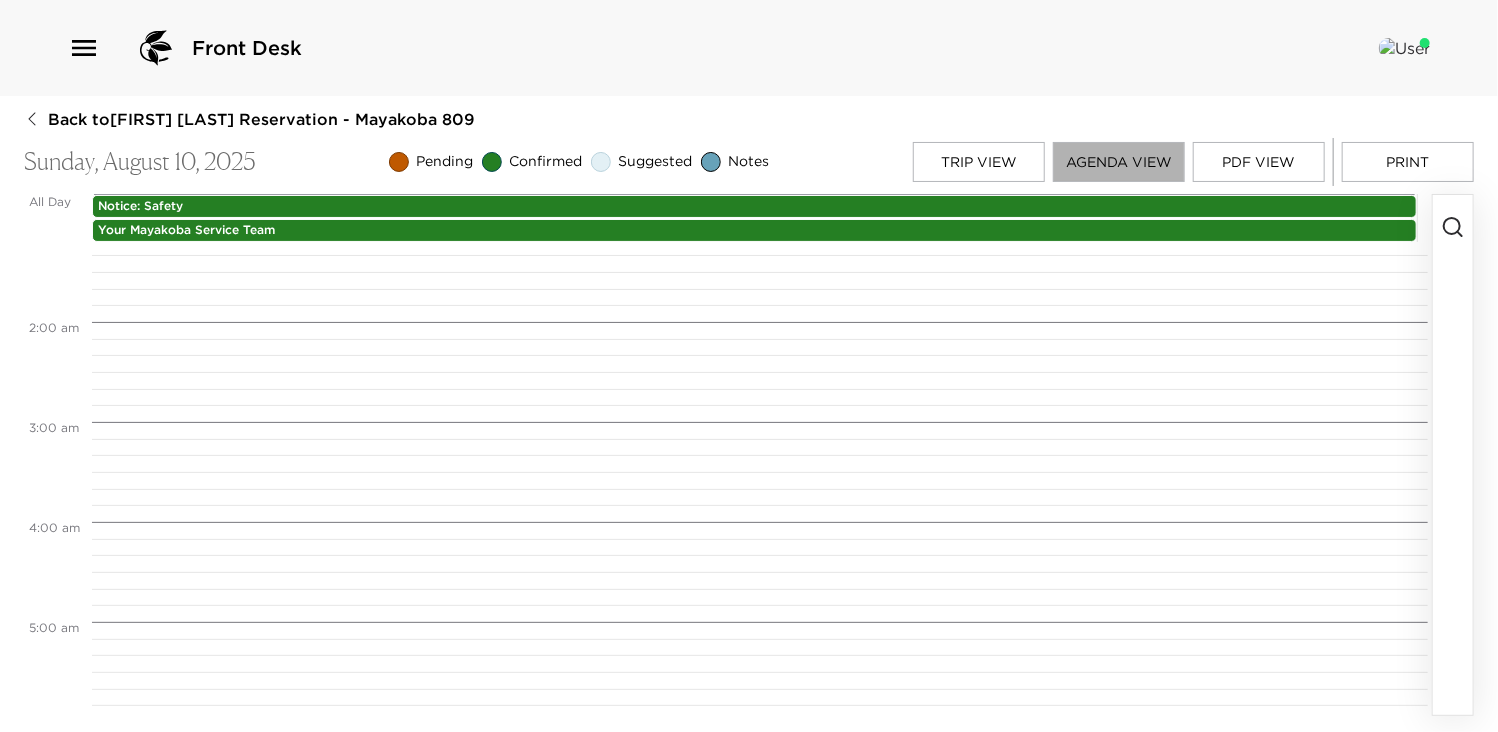 click on "Agenda View" at bounding box center [1119, 162] 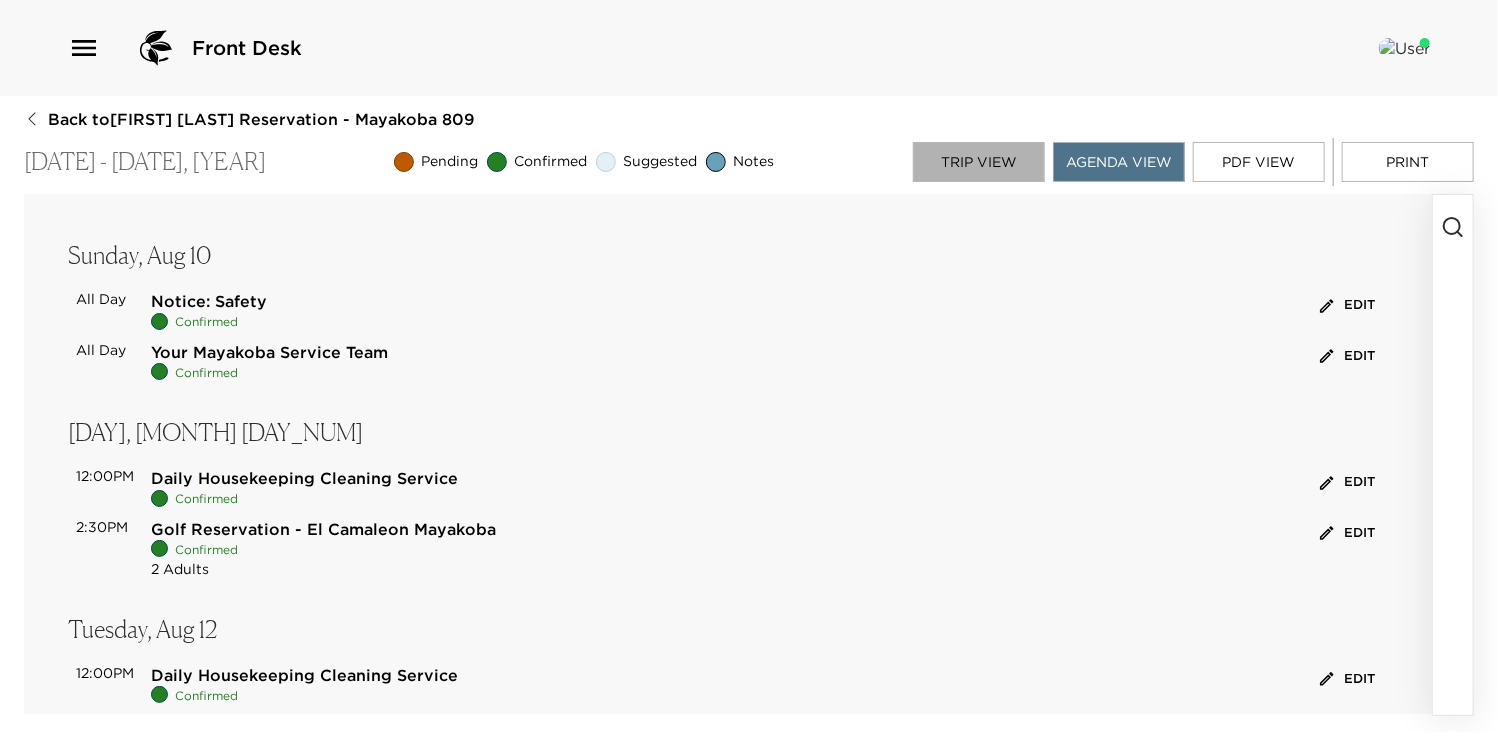 click on "Trip View" at bounding box center (979, 162) 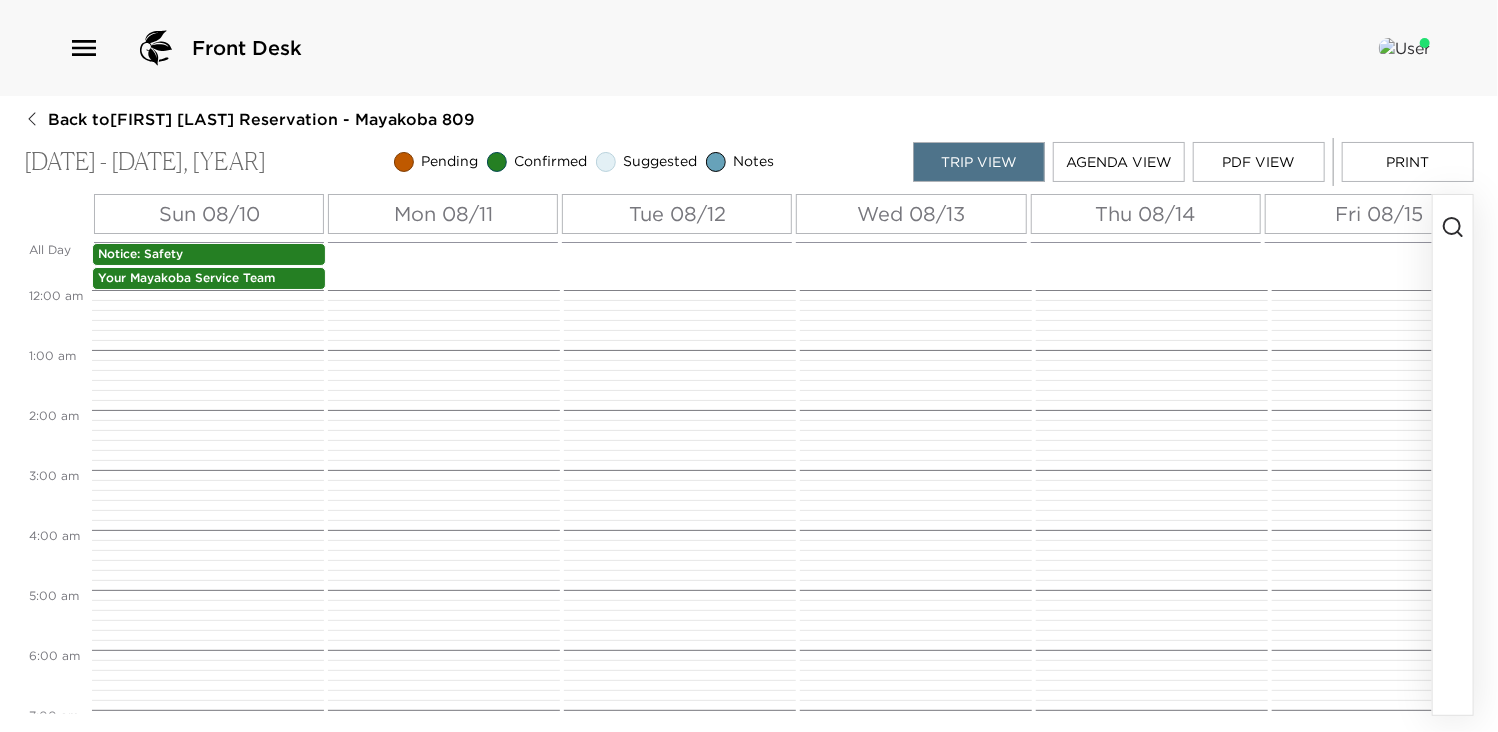 scroll, scrollTop: 720, scrollLeft: 0, axis: vertical 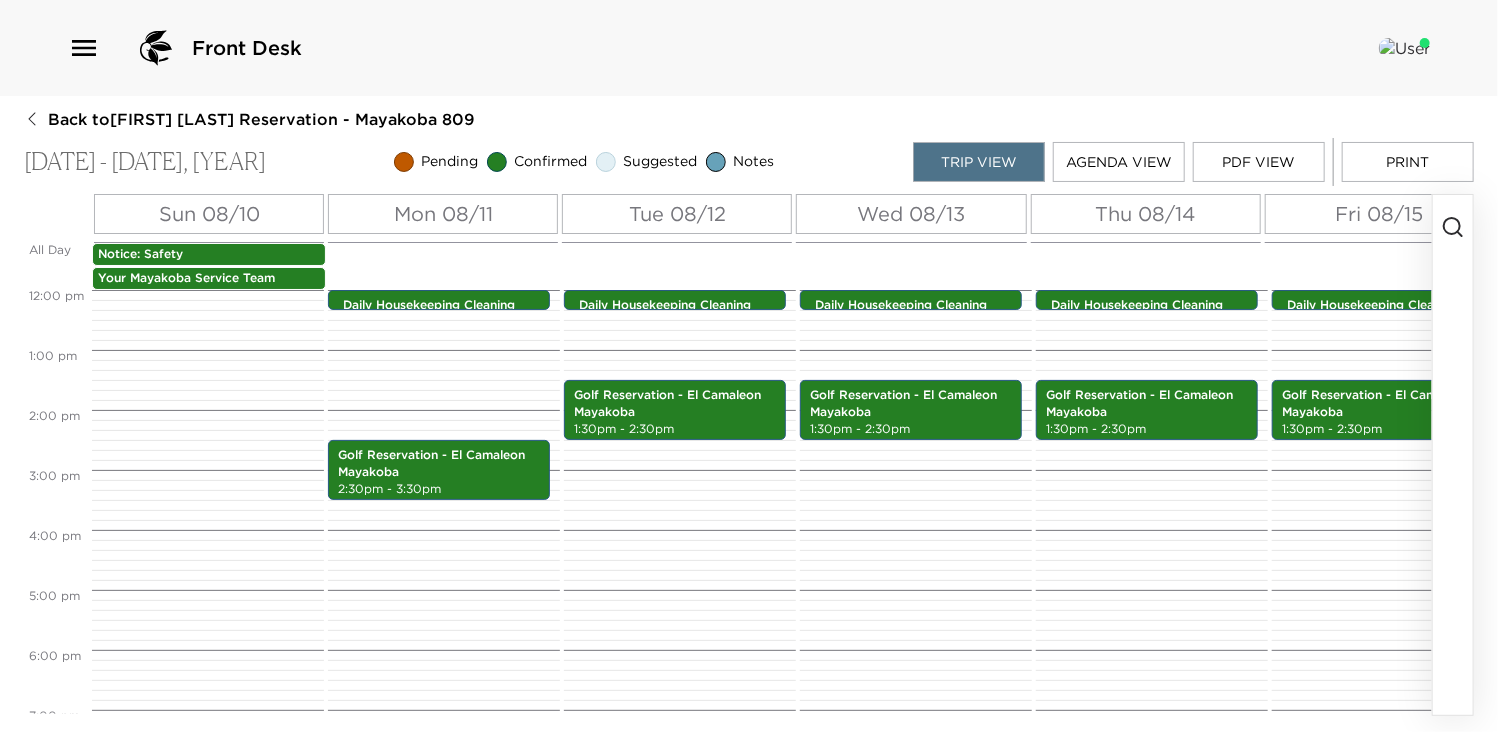 click on "Sun 08/10" at bounding box center [209, 214] 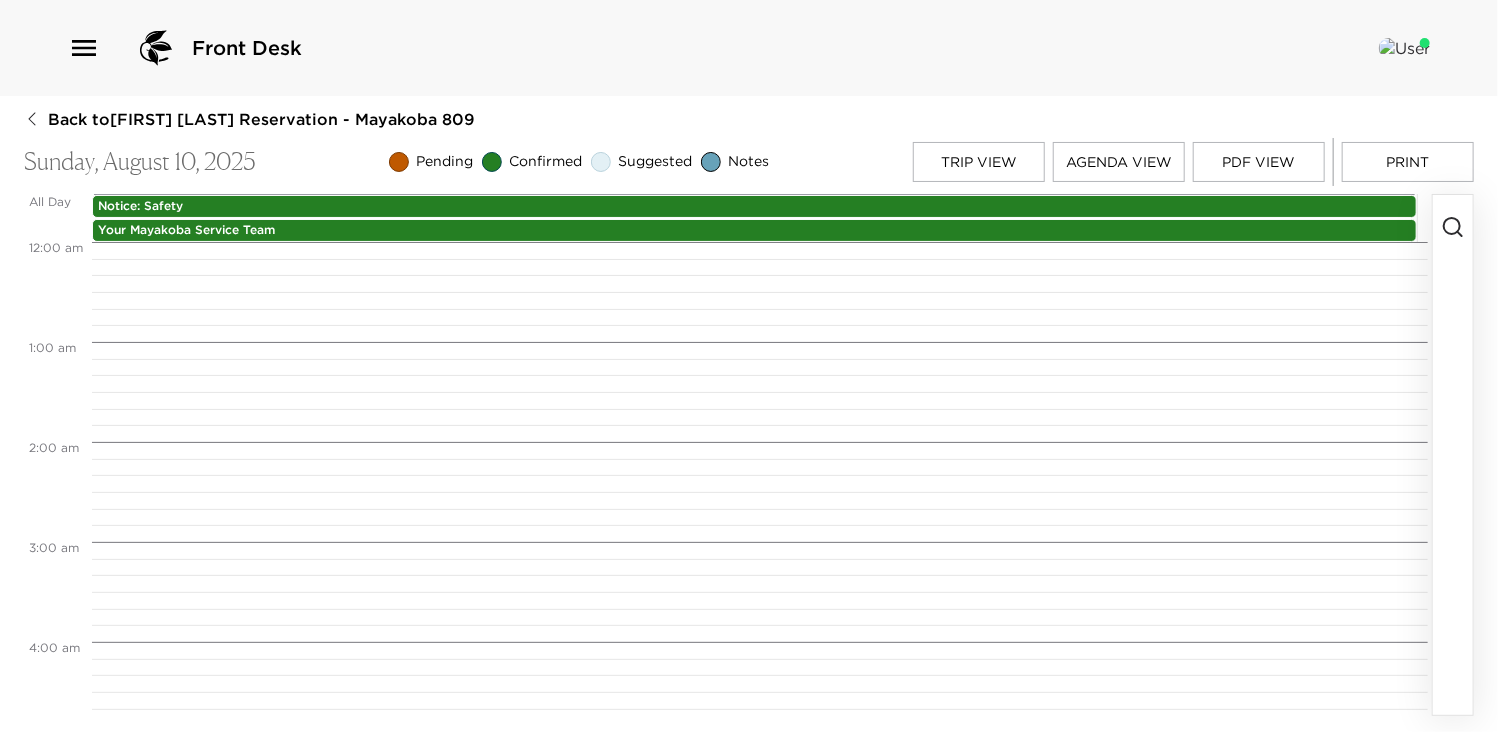 scroll, scrollTop: 800, scrollLeft: 0, axis: vertical 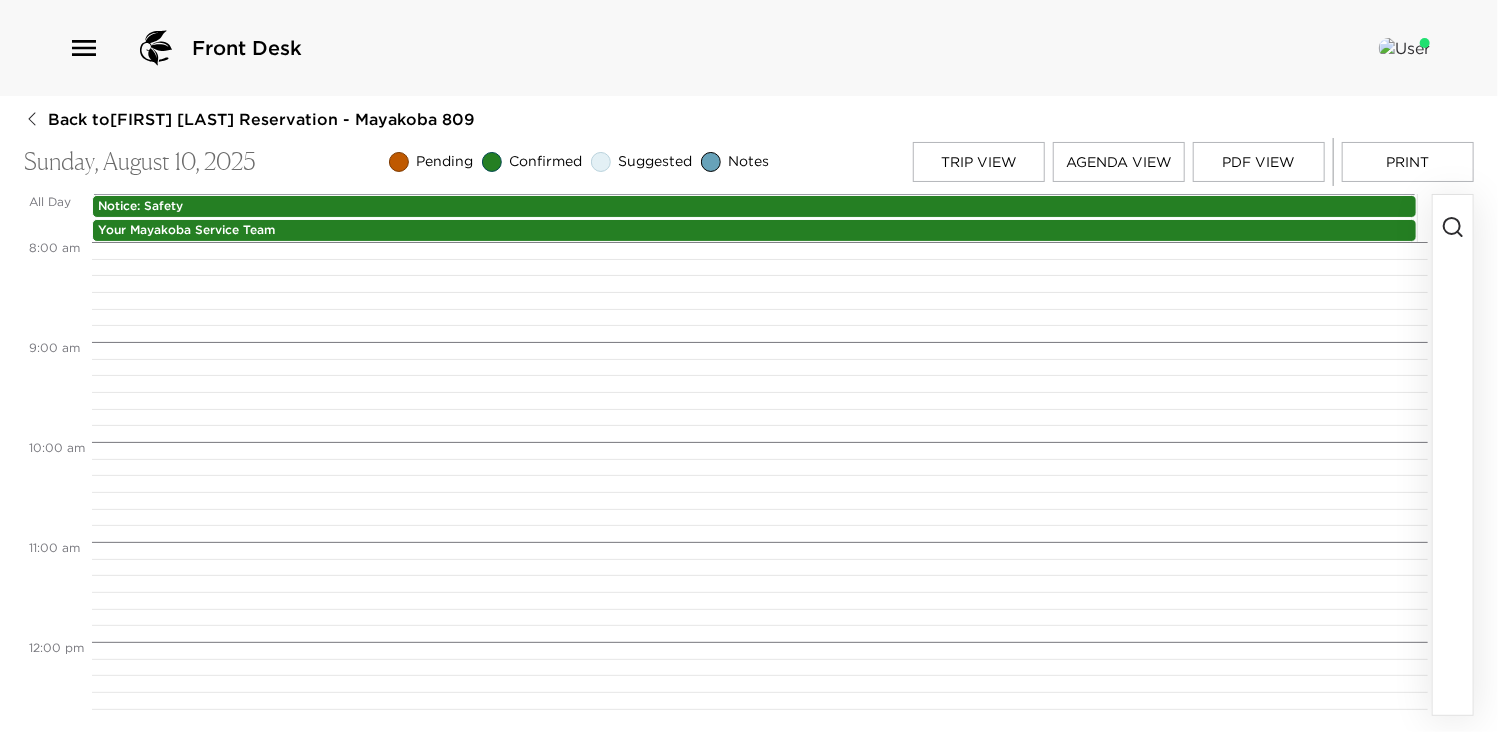 click 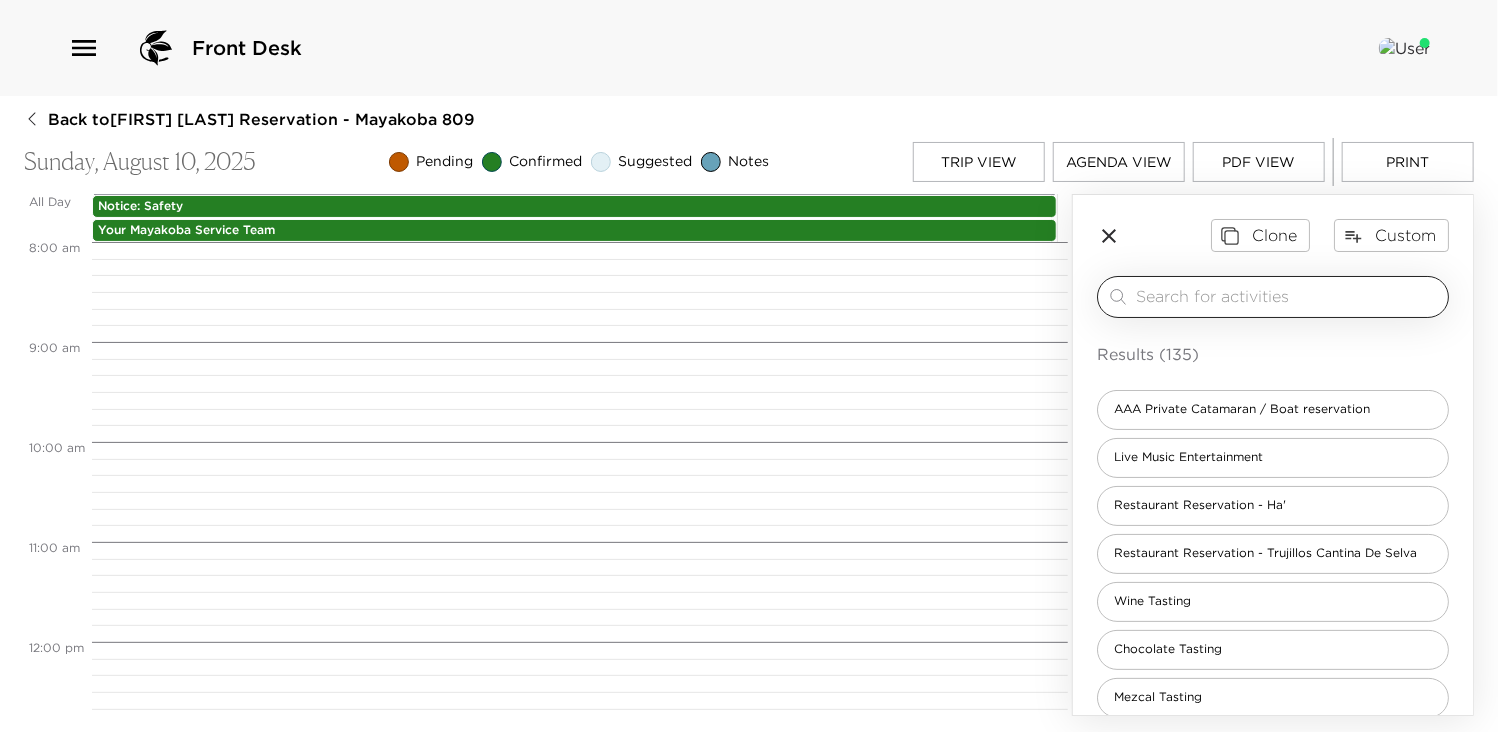 click at bounding box center [1288, 296] 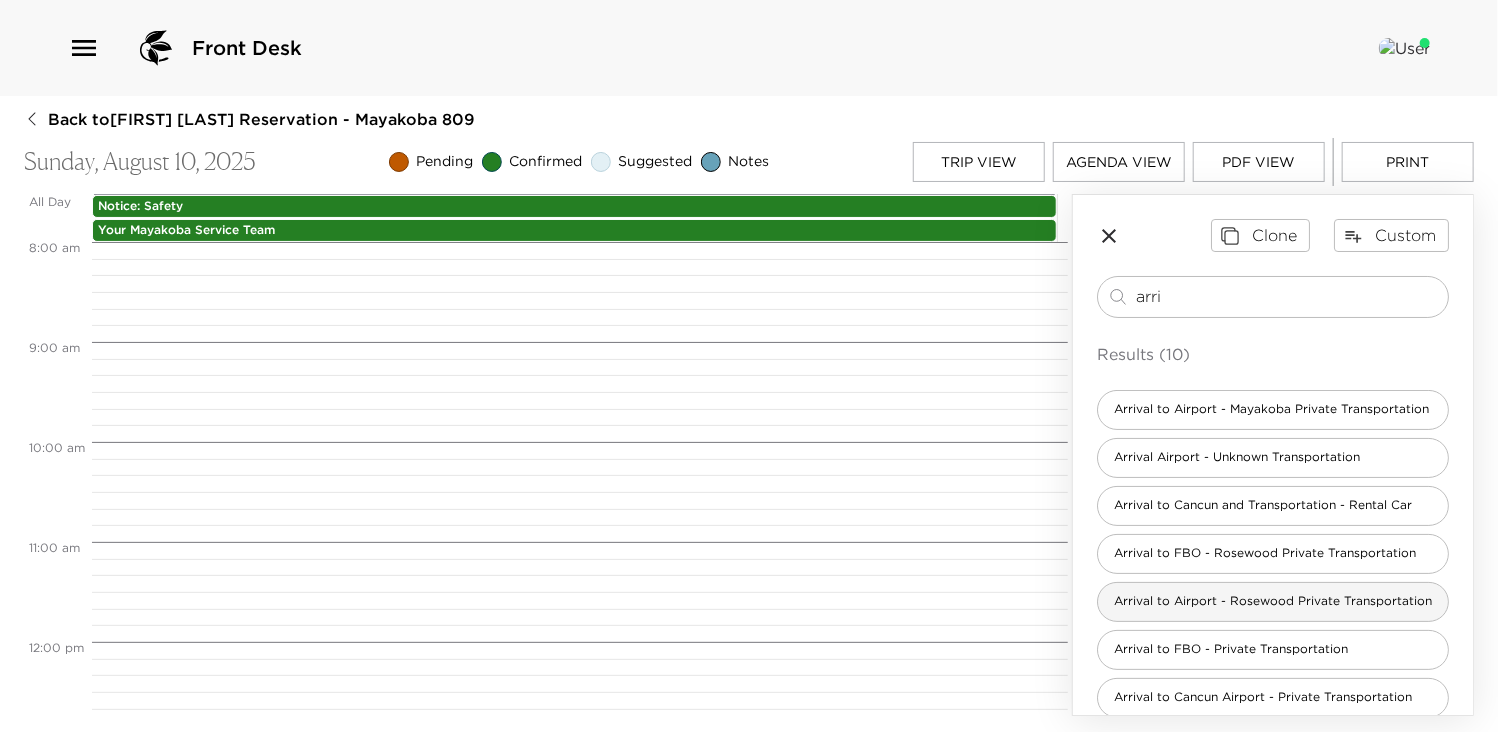type on "arri" 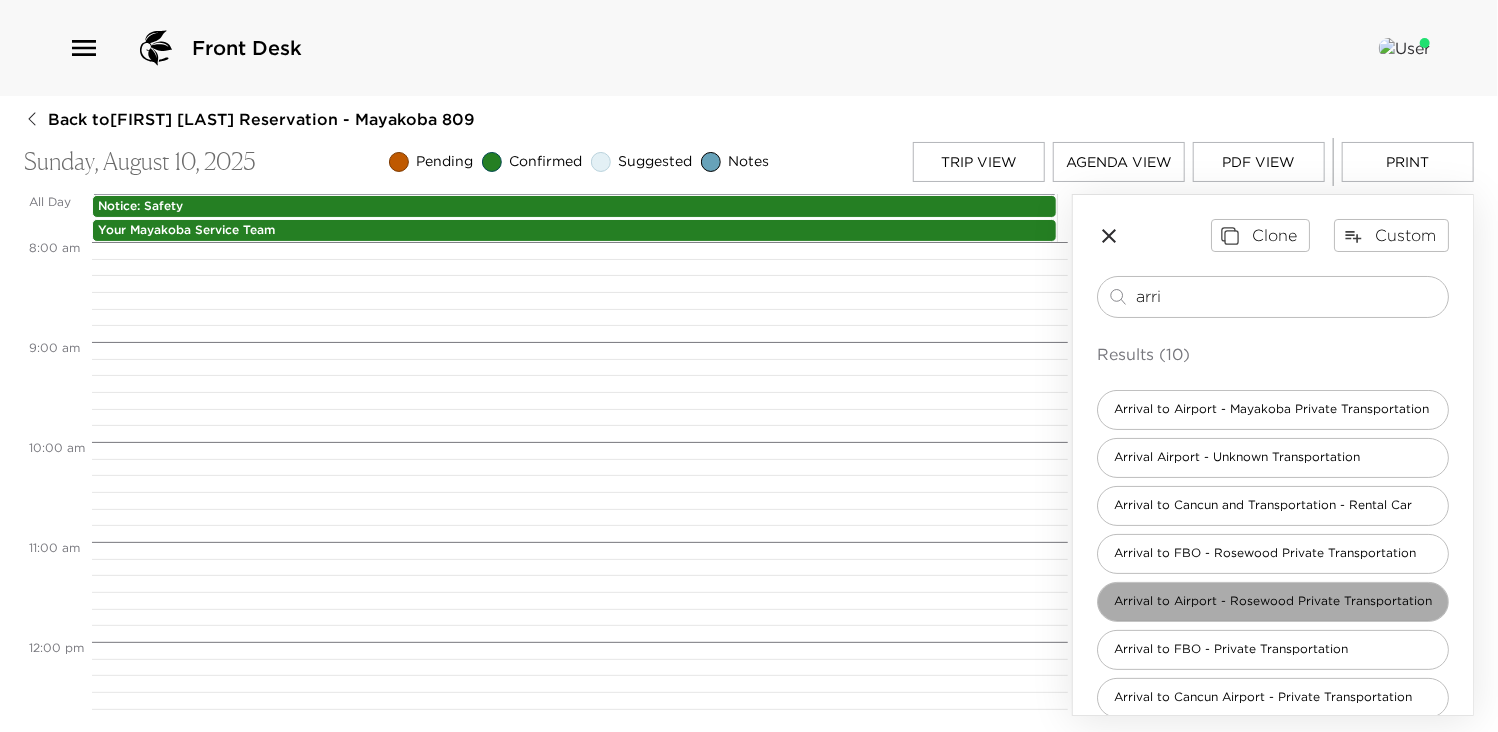 click on "Arrival to Airport - Rosewood Private Transportation" at bounding box center (1273, 601) 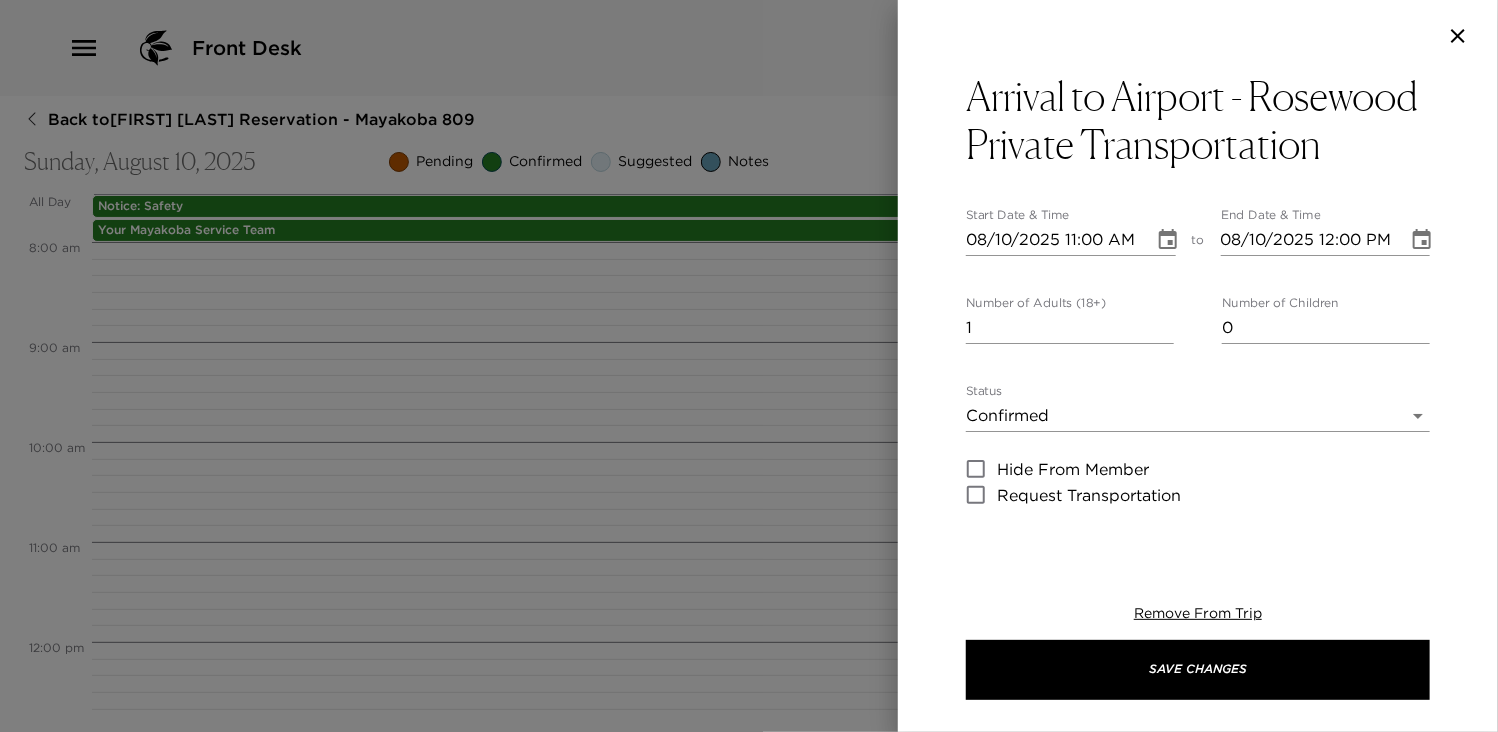 type on "I anticipate your arrival on _____ Airlines flight number ____ and have confirmed your private ground transportation service for _______ to Mayakoba with the Rosewood Mayakoba Private Transportation Service. After Baggage Claim and clear Customs, exit the main building (Ground transportation exit) Due to local airport regulations, airport hosts must wait for guests outside of the airport terminal. Once you have collected your luggage from the baggage claim area and cleared Customs, follow the signs for Ground Transportation Exit. Our associate will be in uniform and holding a “Rosewood” sign. We recommend you make use of the complimentary luggage carts available at the baggage claim area if you need assistance with your luggage. Should you have trouble locating your driver upon arrival, please contact our concierge desk at 011 (52) 984-875- 8034. Check-in time is at 4:00pm. For your comfort and convenience, changing facilities are available at the resort from the time of your arrival." 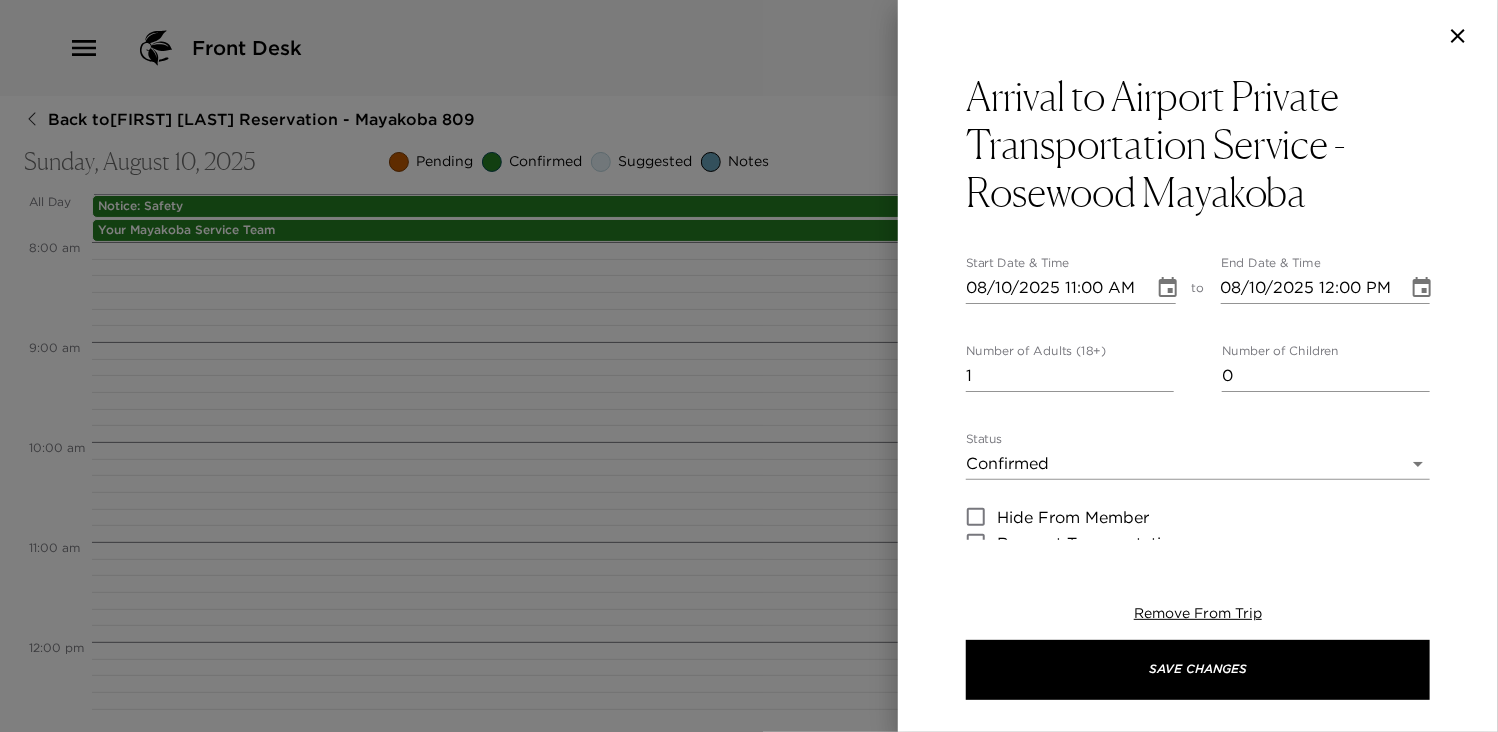 click on "Number of Adults (18+) 1 Number of Children 0" at bounding box center [1198, 368] 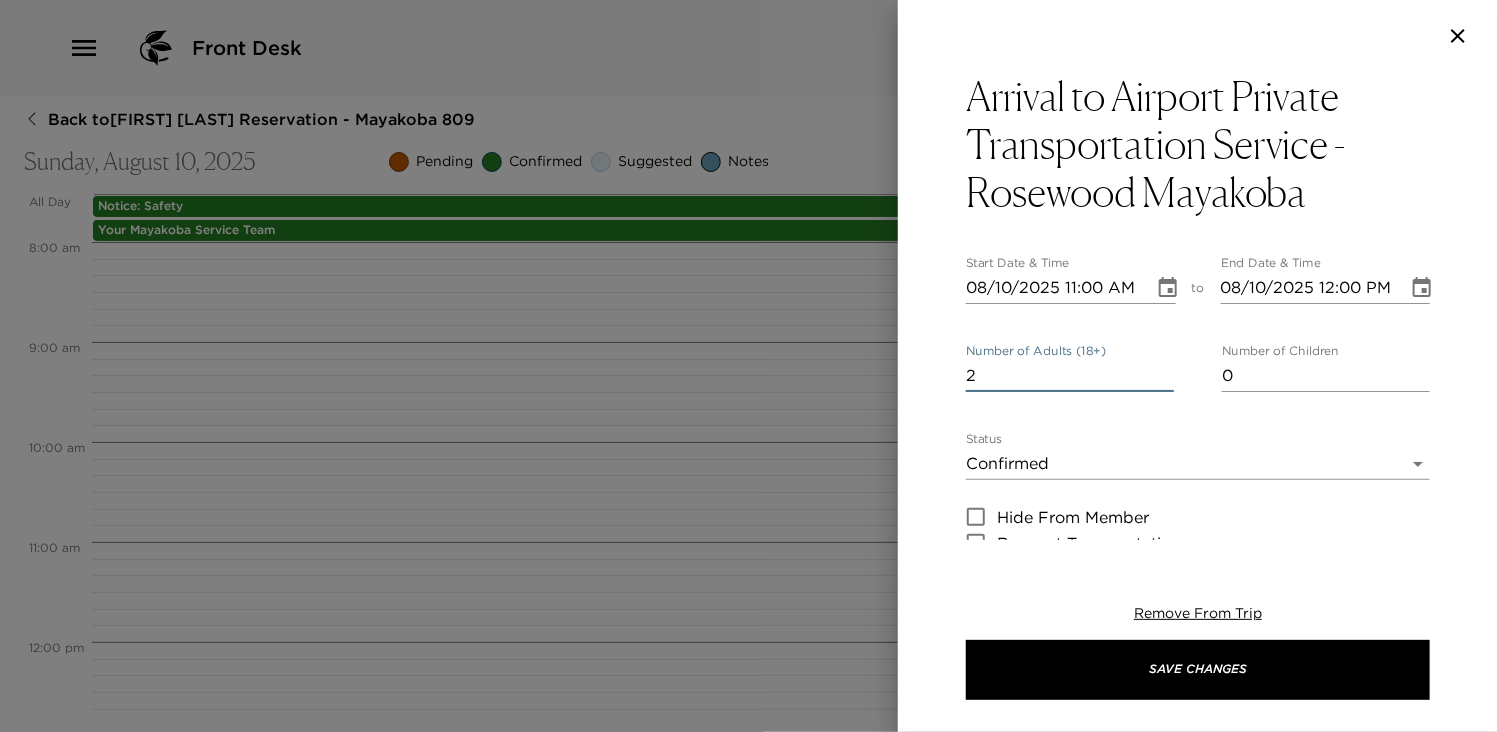 type on "2" 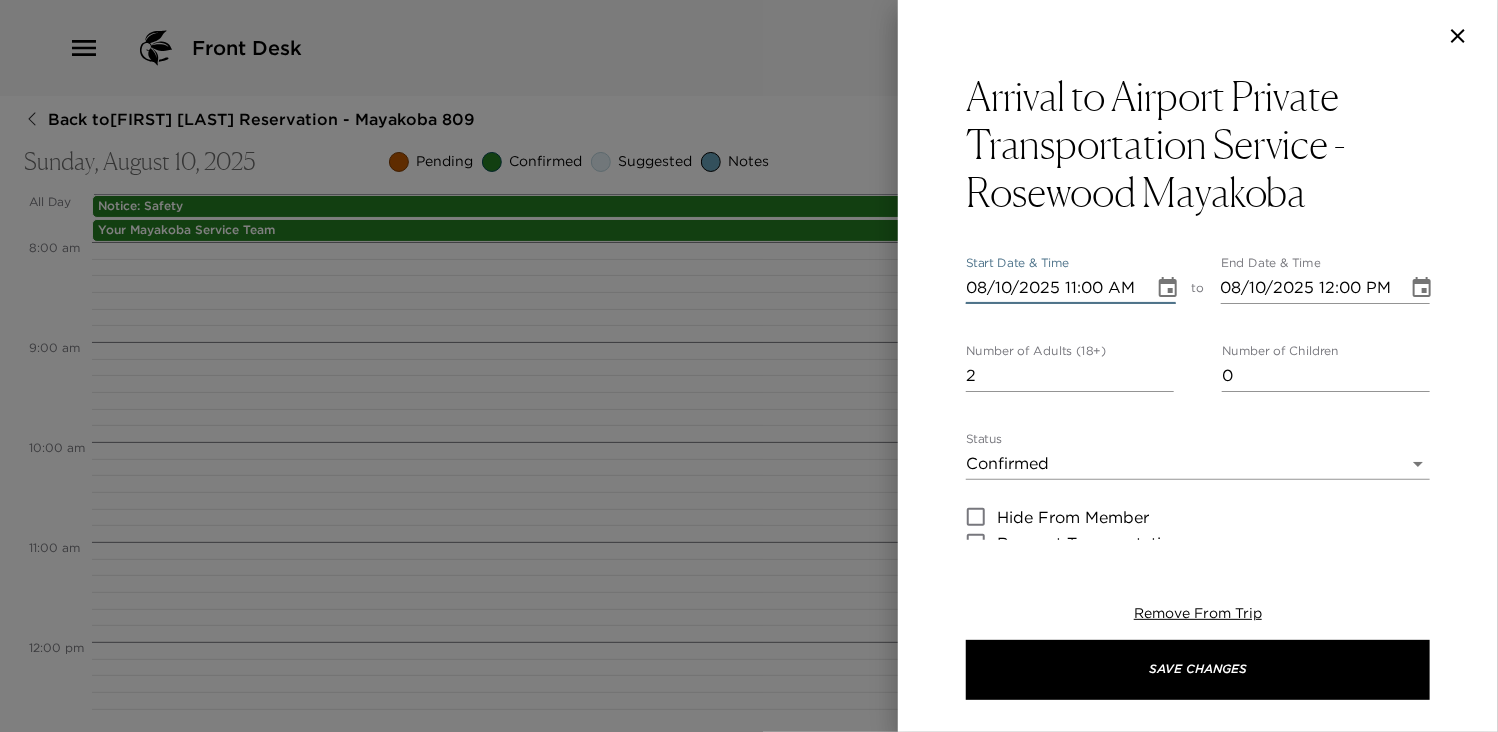 click on "08/10/2025 11:00 AM" at bounding box center (1053, 288) 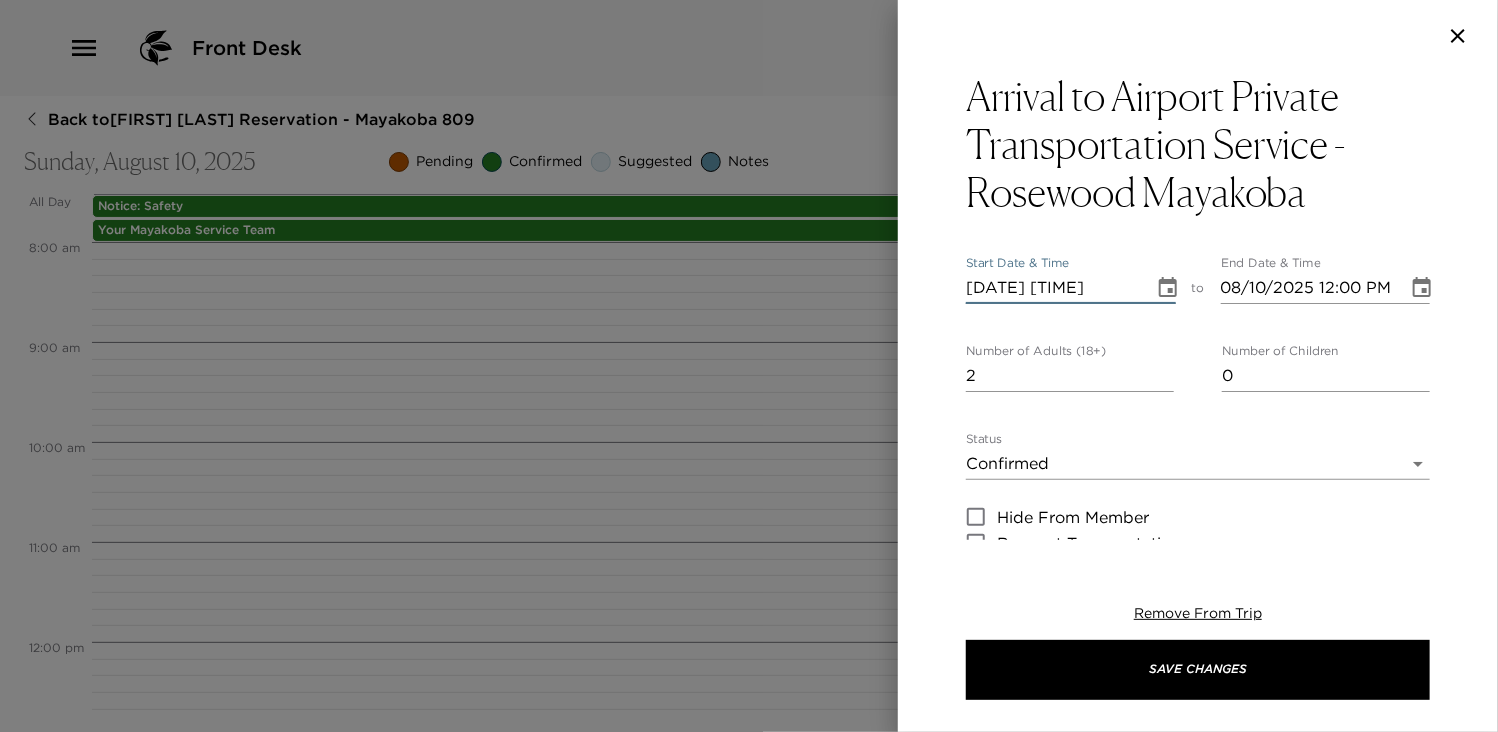 type on "[DATE] [TIME]" 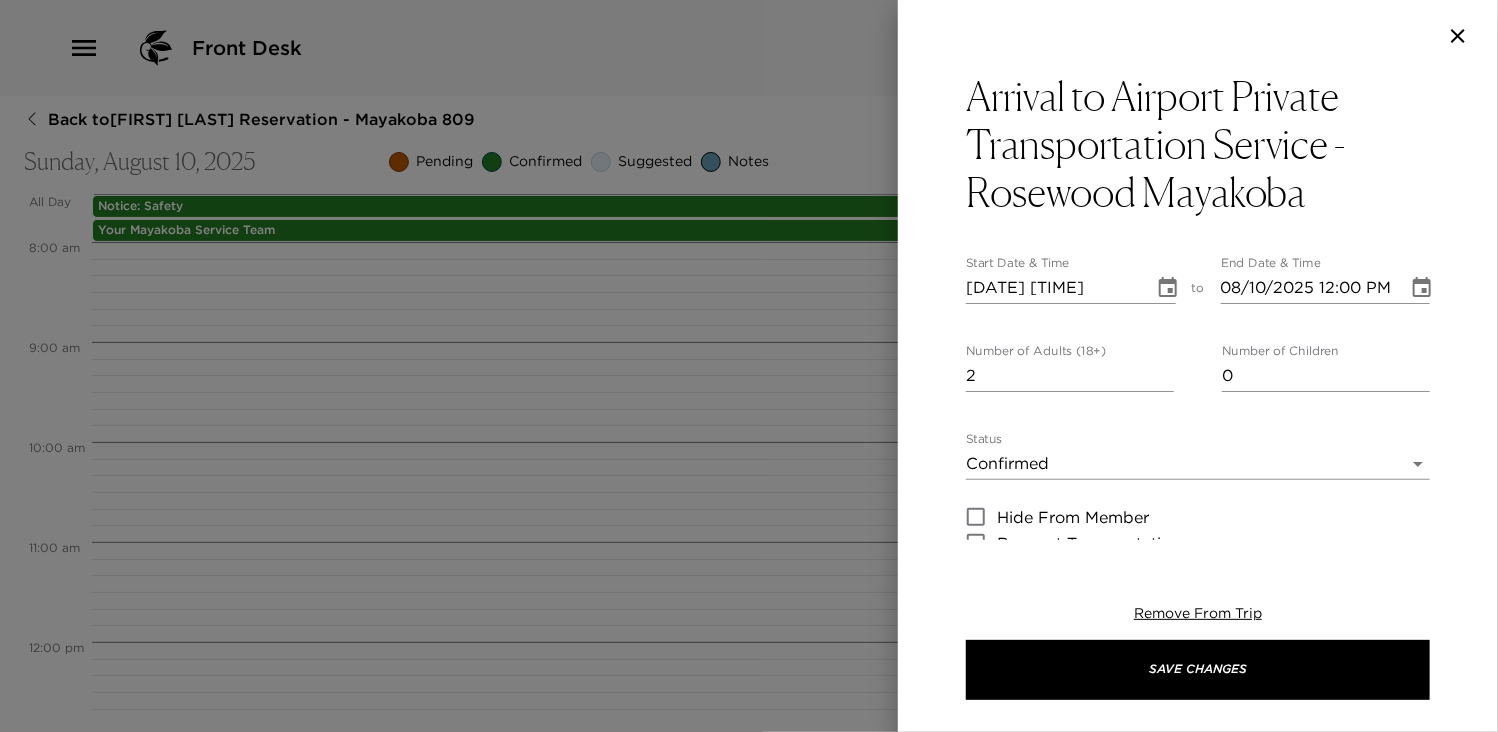 click on "Arrival to Airport Private Transportation Service - Rosewood Mayakoba Start Date & Time [DATE] [TIME] to End Date & Time [DATE] [TIME] Number of Adults (18+) 2 Number of Children 0 Status Confirmed Confirmed Hide From Member Request Transportation Concierge Notes x Cost ​ x Address ​ [ADDRESS], [CITY],
Solidaridad Q ROO [POSTAL CODE]
Mexico x Phone Number ​ Email ​ Website ​ Cancellation Policy 24hr 24hr Recommended Attire ​ undefined Age Range ​ undefined Remove From Trip Save Changes" at bounding box center [1198, 306] 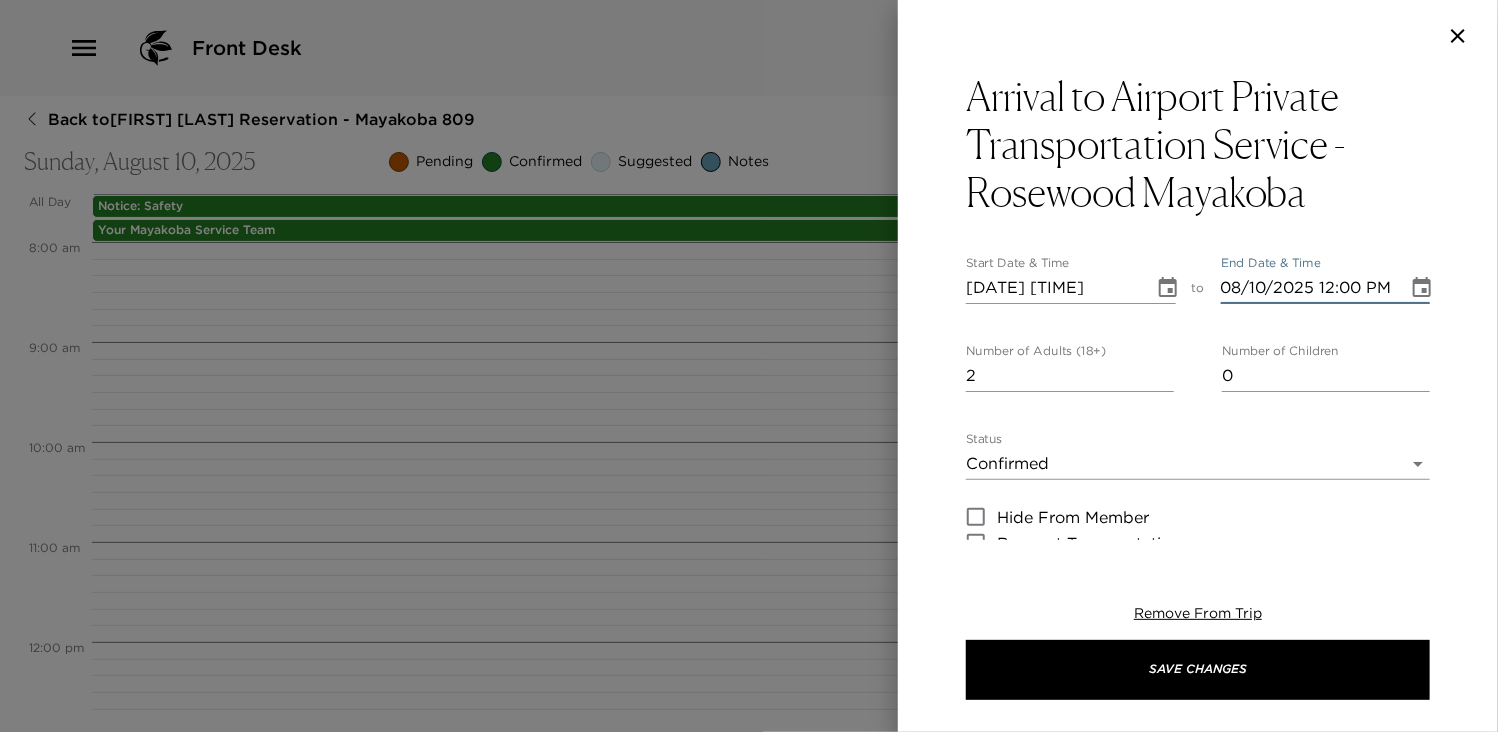 click on "08/10/2025 12:00 PM" at bounding box center [1308, 288] 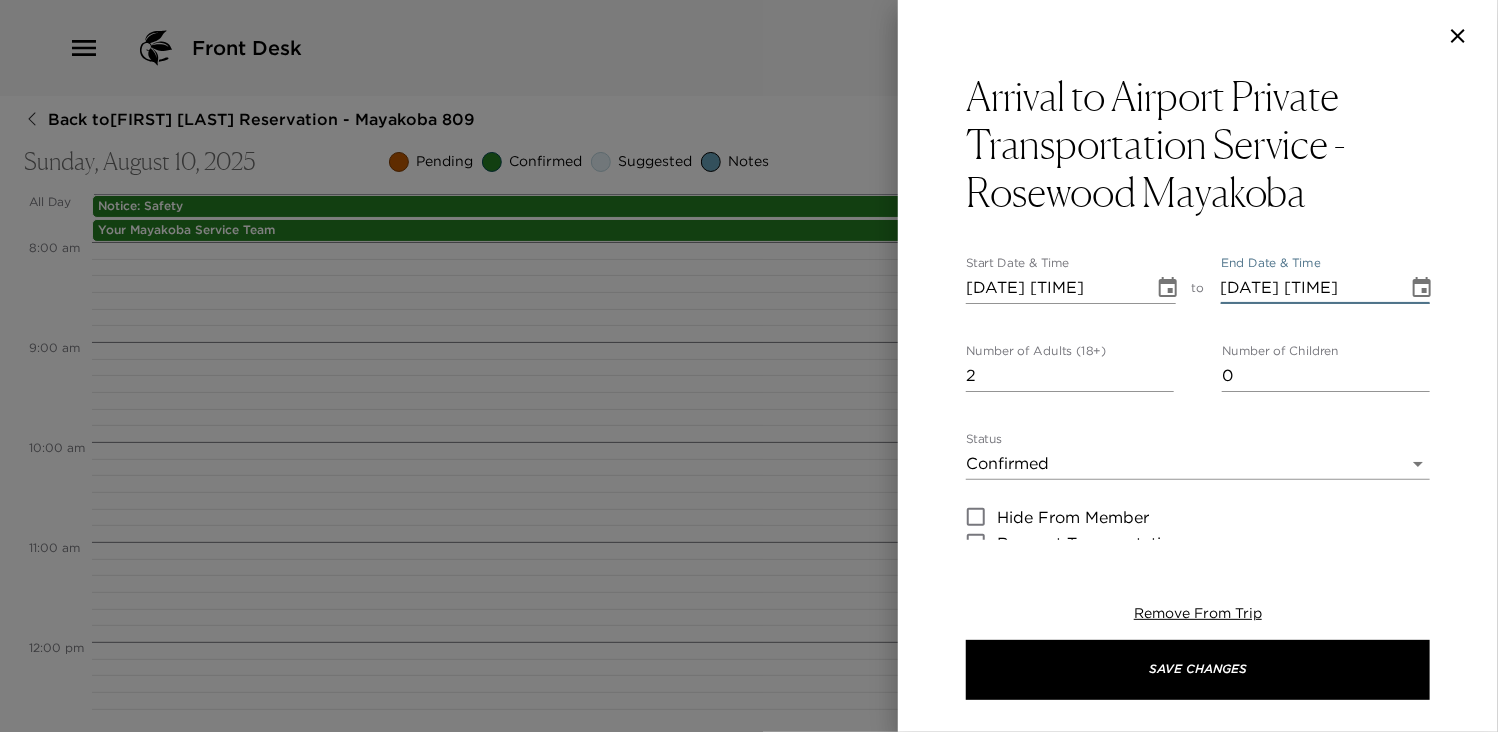 type on "[DATE] [TIME]" 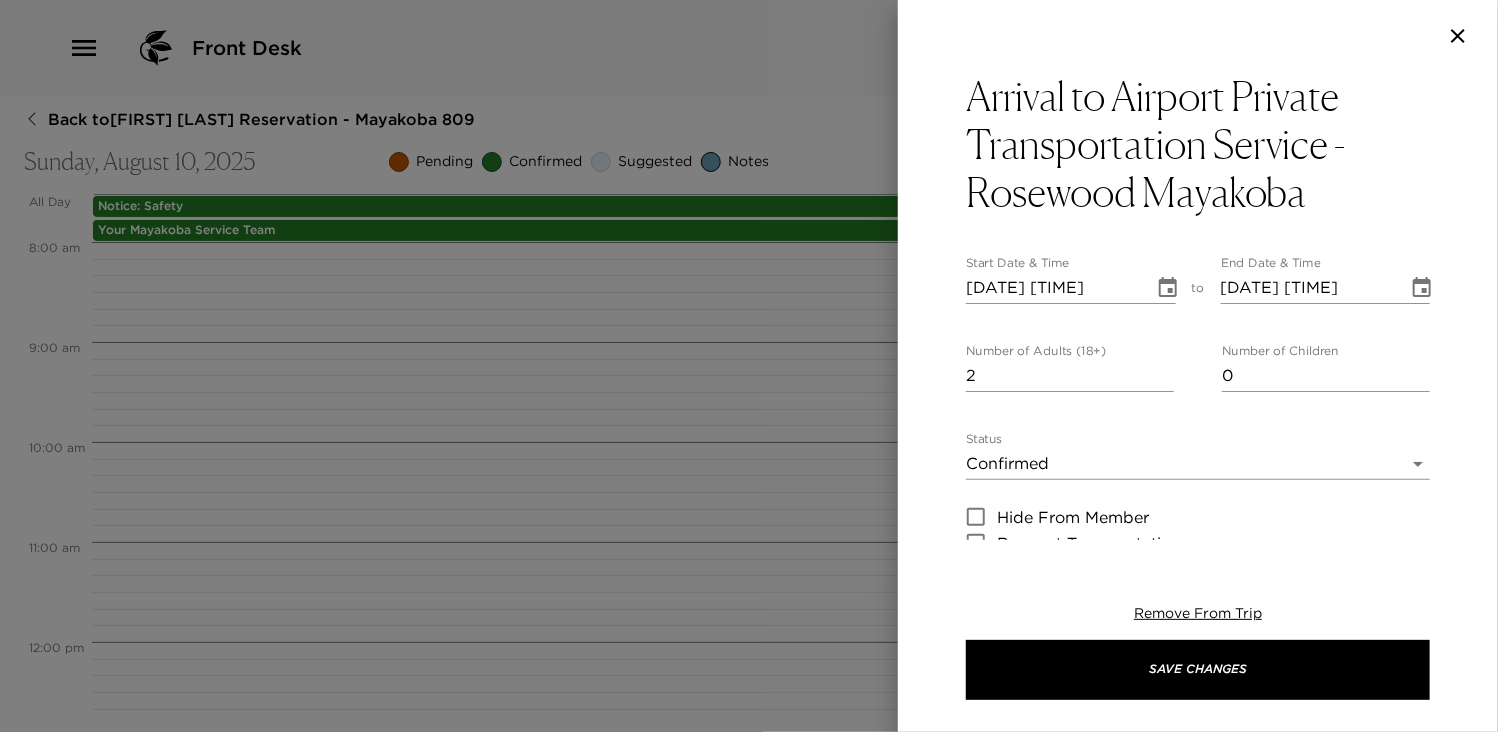 click on "Arrival to Airport Private Transportation Service - Rosewood Mayakoba Start Date & Time [DATE] [TIME] to End Date & Time [DATE] [TIME] Number of Adults (18+) 2 Number of Children 0 Status Confirmed Confirmed Hide From Member Request Transportation Concierge Notes x Cost ​ x Address ​ Ctra. Federal Cancun-Playa del Carmen Km. 298, [CITY], [STATE] [ZIP]
Mexico x Phone Number ​ Email ​ Website ​ Cancellation Policy 24hr 24hr Recommended Attire ​ undefined Age Range ​ undefined Remove From Trip Save Changes" at bounding box center [1198, 306] 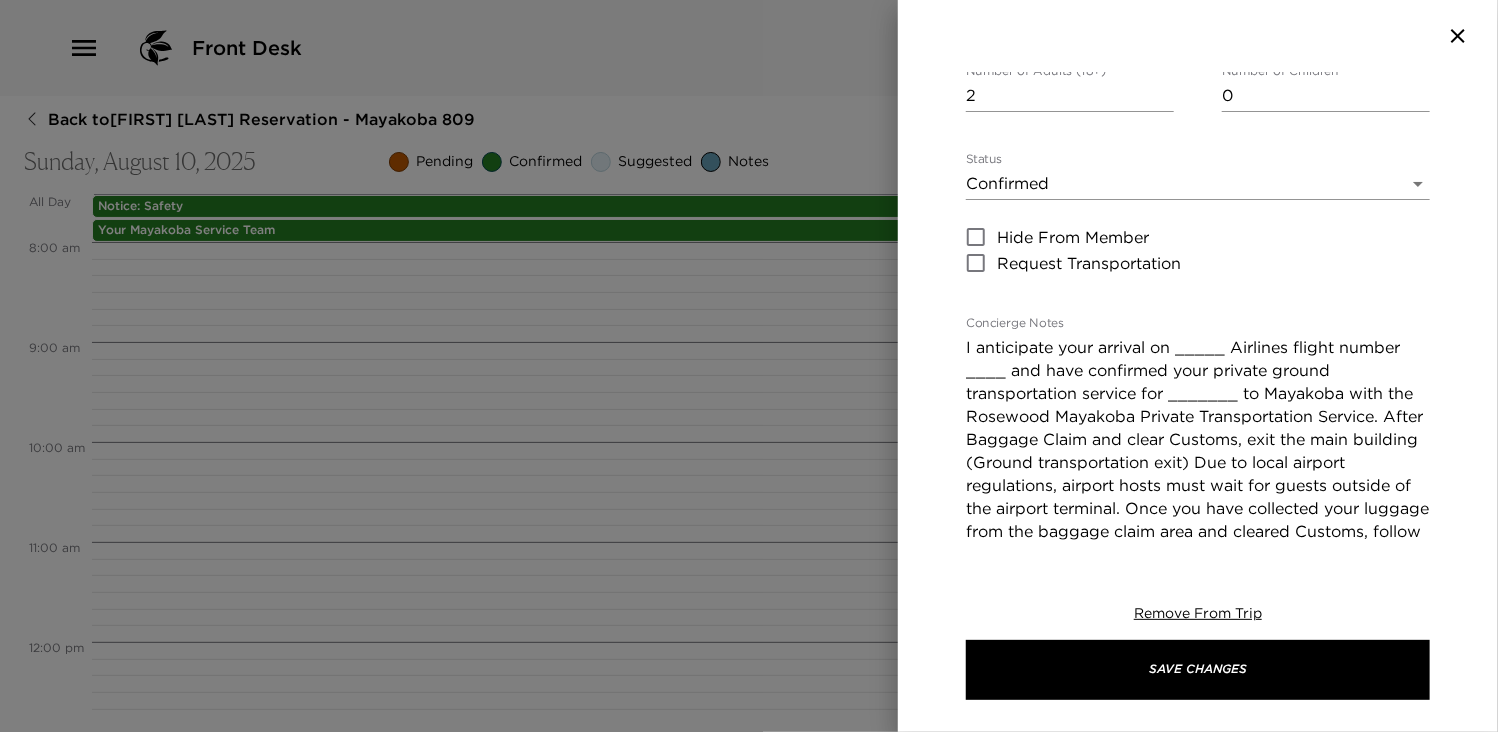 scroll, scrollTop: 320, scrollLeft: 0, axis: vertical 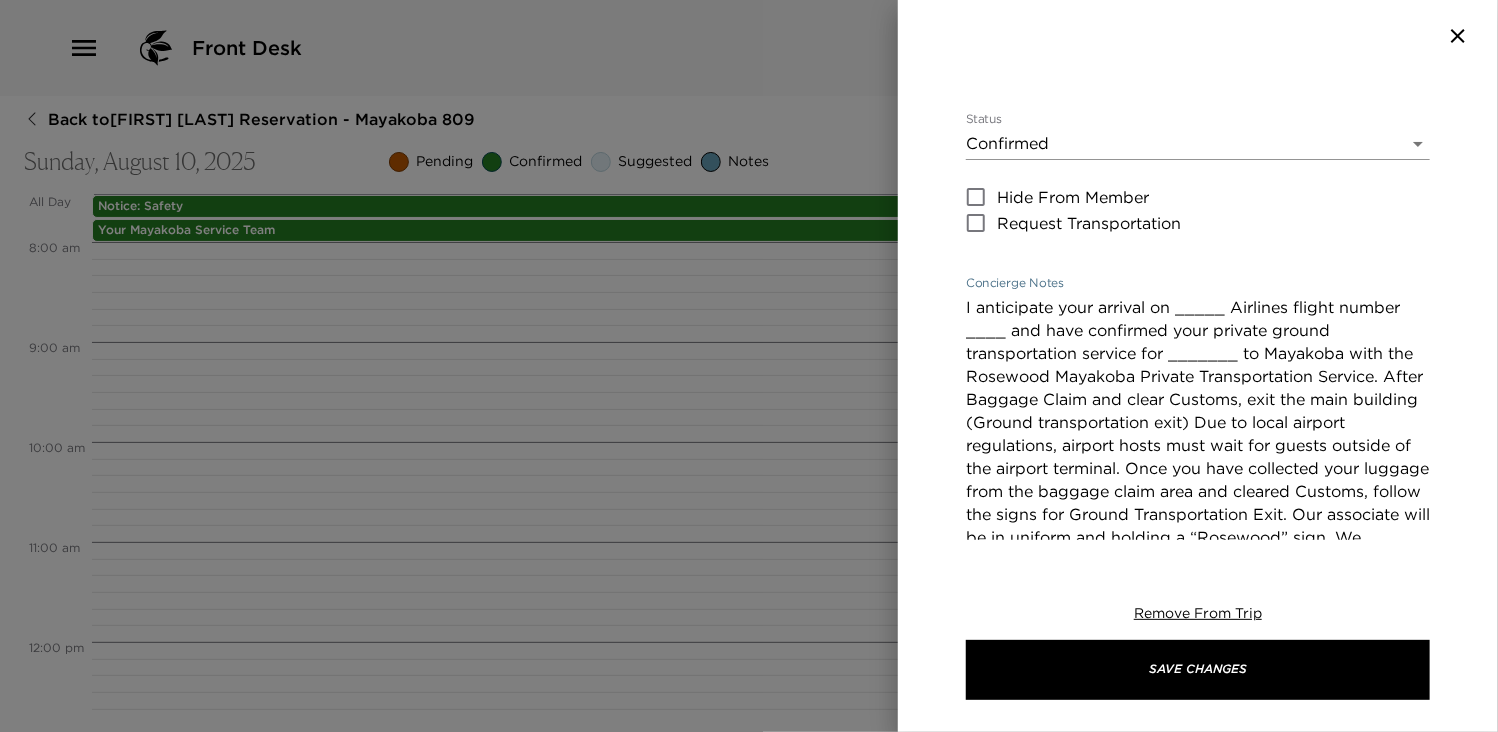 click on "I anticipate your arrival on _____ Airlines flight number ____ and have confirmed your private ground transportation service for _______ to Mayakoba with the Rosewood Mayakoba Private Transportation Service. After Baggage Claim and clear Customs, exit the main building (Ground transportation exit) Due to local airport regulations, airport hosts must wait for guests outside of the airport terminal. Once you have collected your luggage from the baggage claim area and cleared Customs, follow the signs for Ground Transportation Exit. Our associate will be in uniform and holding a “Rosewood” sign. We recommend you make use of the complimentary luggage carts available at the baggage claim area if you need assistance with your luggage. Should you have trouble locating your driver upon arrival, please contact our concierge desk at 011 (52) 984-875- 8034. Check-in time is at 4:00pm. For your comfort and convenience, changing facilities are available at the resort from the time of your arrival." at bounding box center [1198, 514] 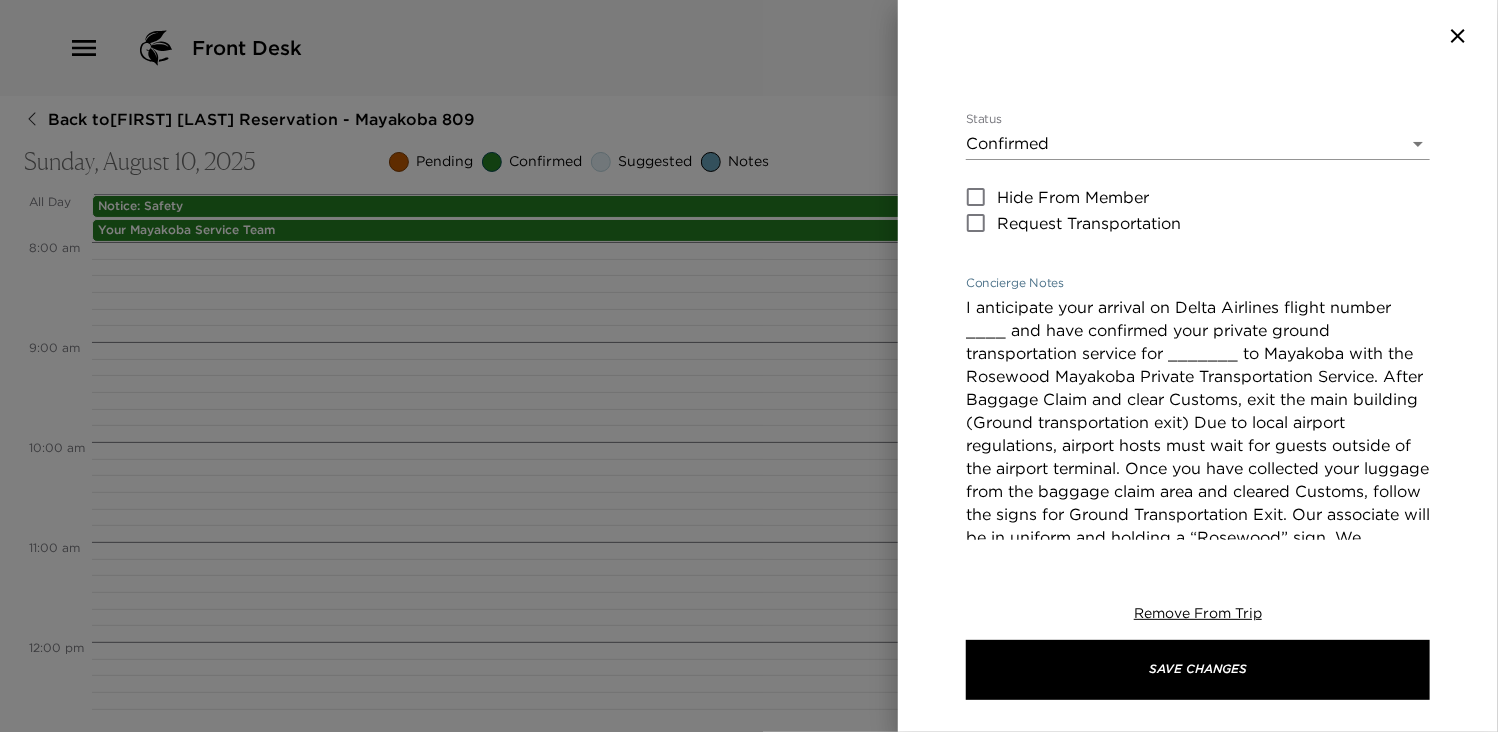click on "I anticipate your arrival on Delta Airlines flight number ____ and have confirmed your private ground transportation service for _______ to Mayakoba with the Rosewood Mayakoba Private Transportation Service. After Baggage Claim and clear Customs, exit the main building (Ground transportation exit) Due to local airport regulations, airport hosts must wait for guests outside of the airport terminal. Once you have collected your luggage from the baggage claim area and cleared Customs, follow the signs for Ground Transportation Exit. Our associate will be in uniform and holding a “Rosewood” sign. We recommend you make use of the complimentary luggage carts available at the baggage claim area if you need assistance with your luggage. Should you have trouble locating your driver upon arrival, please contact our concierge desk at [PHONE]. Check-in time is at [TIME]. For your comfort and convenience, changing facilities are available at the resort from the time of your arrival." at bounding box center [1198, 514] 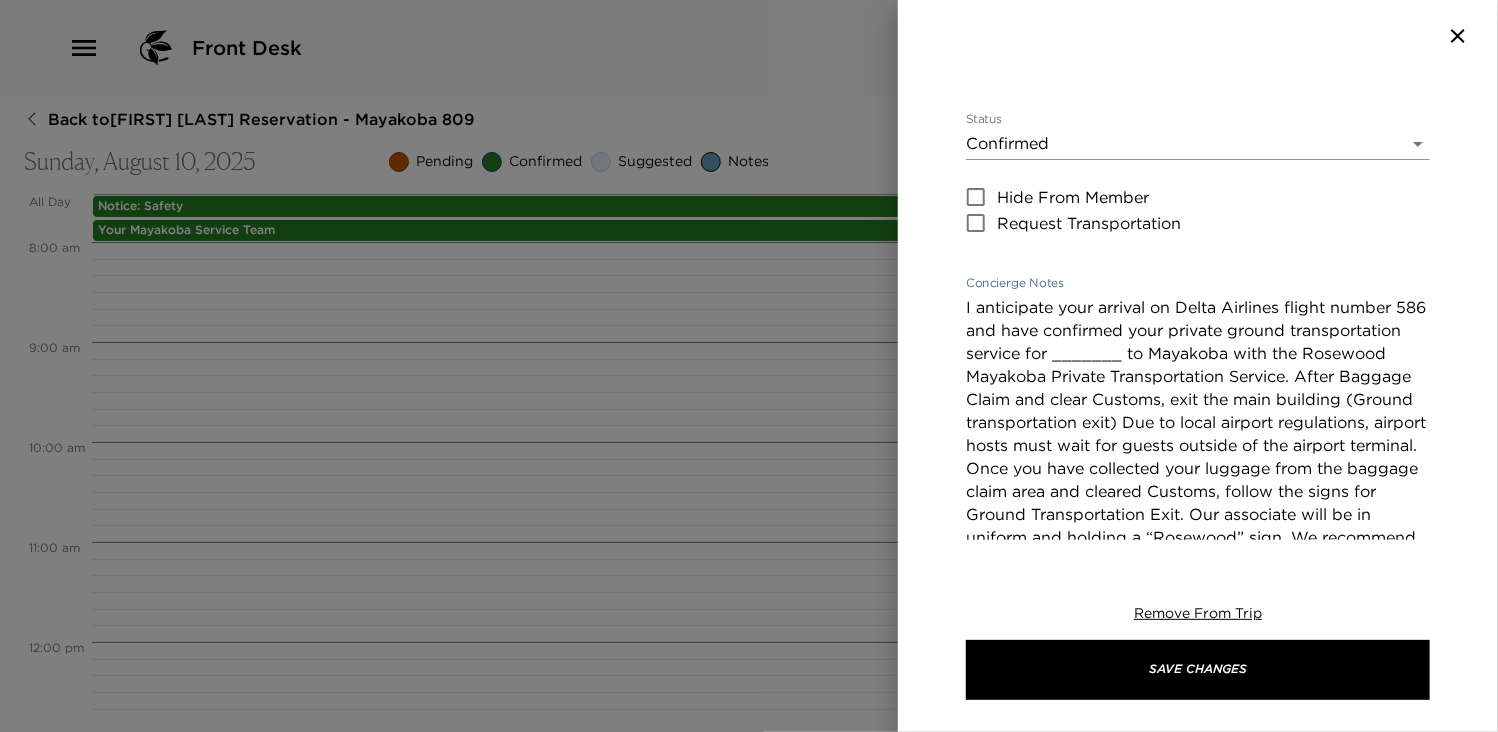 click on "I anticipate your arrival on Delta Airlines flight number 586 and have confirmed your private ground transportation service for _______ to Mayakoba with the Rosewood Mayakoba Private Transportation Service. After Baggage Claim and clear Customs, exit the main building (Ground transportation exit) Due to local airport regulations, airport hosts must wait for guests outside of the airport terminal. Once you have collected your luggage from the baggage claim area and cleared Customs, follow the signs for Ground Transportation Exit. Our associate will be in uniform and holding a “Rosewood” sign. We recommend you make use of the complimentary luggage carts available at the baggage claim area if you need assistance with your luggage. Should you have trouble locating your driver upon arrival, please contact our concierge desk at [PHONE]. Check-in time is at [TIME]. For your comfort and convenience, changing facilities are available at the resort from the time of your arrival." at bounding box center (1198, 514) 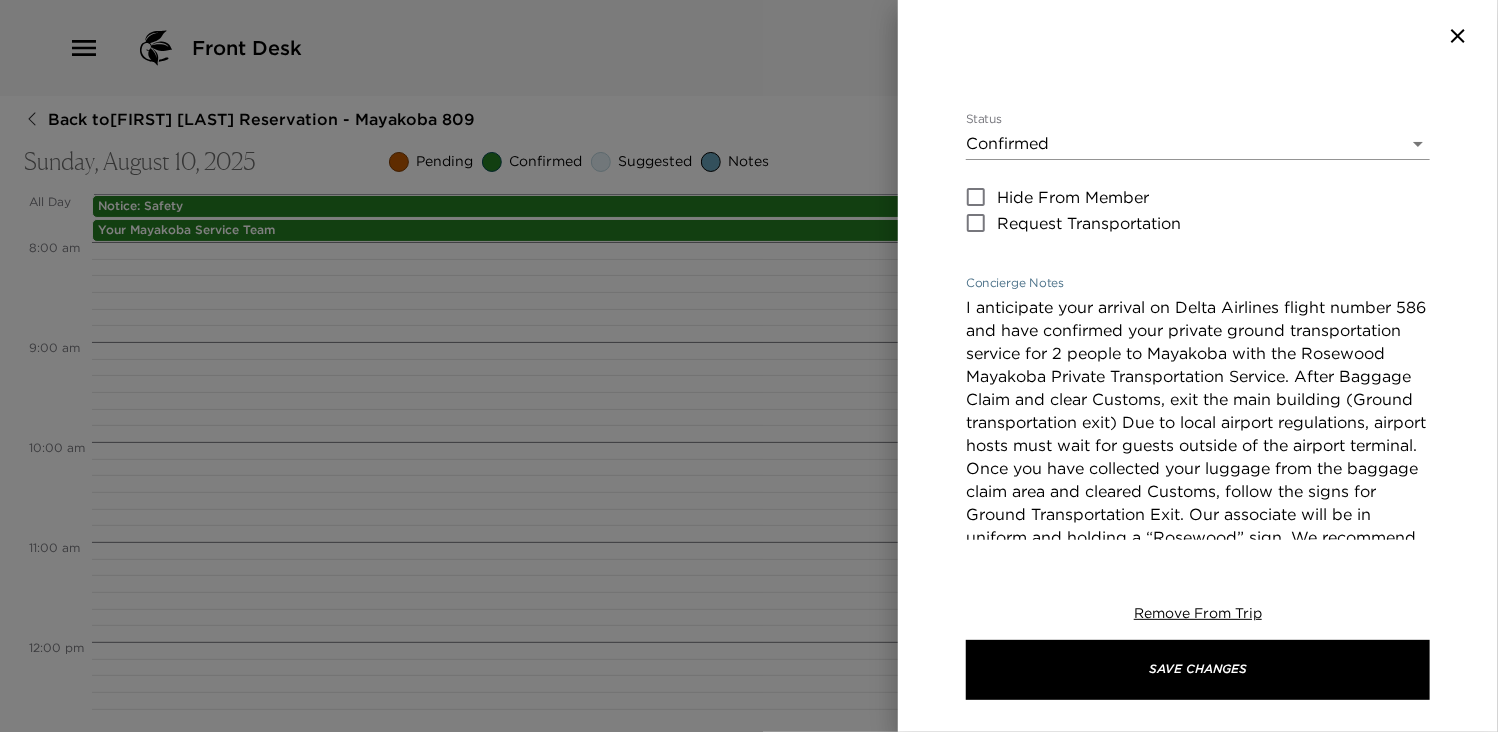 click on "I anticipate your arrival on Delta Airlines flight number 586 and have confirmed your private ground transportation service for 2 people to Mayakoba with the Rosewood Mayakoba Private Transportation Service. After Baggage Claim and clear Customs, exit the main building (Ground transportation exit) Due to local airport regulations, airport hosts must wait for guests outside of the airport terminal. Once you have collected your luggage from the baggage claim area and cleared Customs, follow the signs for Ground Transportation Exit. Our associate will be in uniform and holding a “Rosewood” sign. We recommend you make use of the complimentary luggage carts available at the baggage claim area if you need assistance with your luggage. Should you have trouble locating your driver upon arrival, please contact our concierge desk at [PHONE]. Check-in time is at [TIME]. For your comfort and convenience, changing facilities are available at the resort from the time of your arrival." at bounding box center [1198, 514] 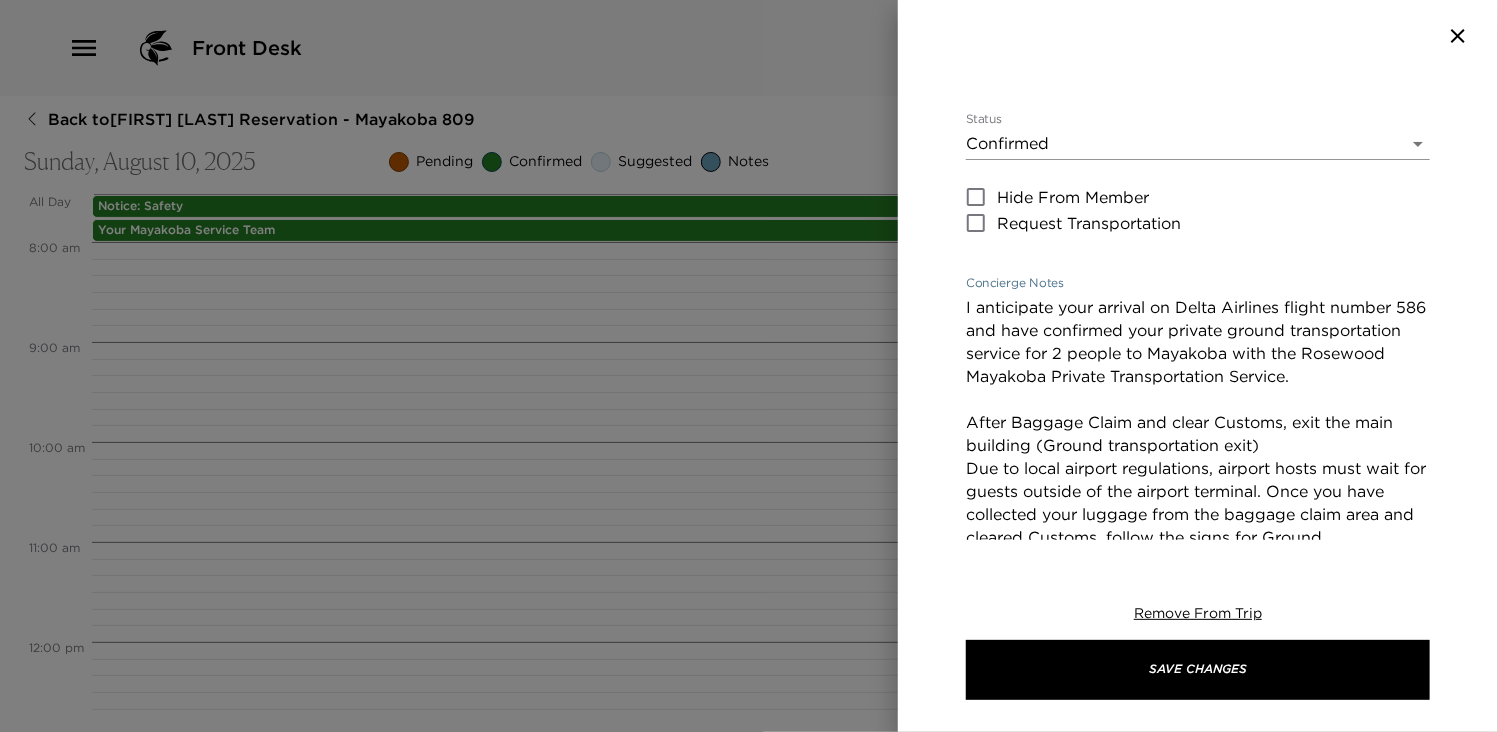 click on "I anticipate your arrival on Delta Airlines flight number 586 and have confirmed your private ground transportation service for 2 people to Mayakoba with the Rosewood Mayakoba Private Transportation Service.
After Baggage Claim and clear Customs, exit the main building (Ground transportation exit)
Due to local airport regulations, airport hosts must wait for guests outside of the airport terminal. Once you have collected your luggage from the baggage claim area and cleared Customs, follow the signs for Ground Transportation Exit. Our associate will be in uniform and holding a “Rosewood” sign. We recommend you make use of the complimentary luggage carts available at the baggage claim area if you need assistance with your luggage. Should you have trouble locating your driver upon arrival, please contact our concierge desk at 011 (52) [PHONE]. Check-in time is at 4:00pm. For your comfort and convenience, changing facilities are available at the resort from the time of your arrival." at bounding box center [1198, 526] 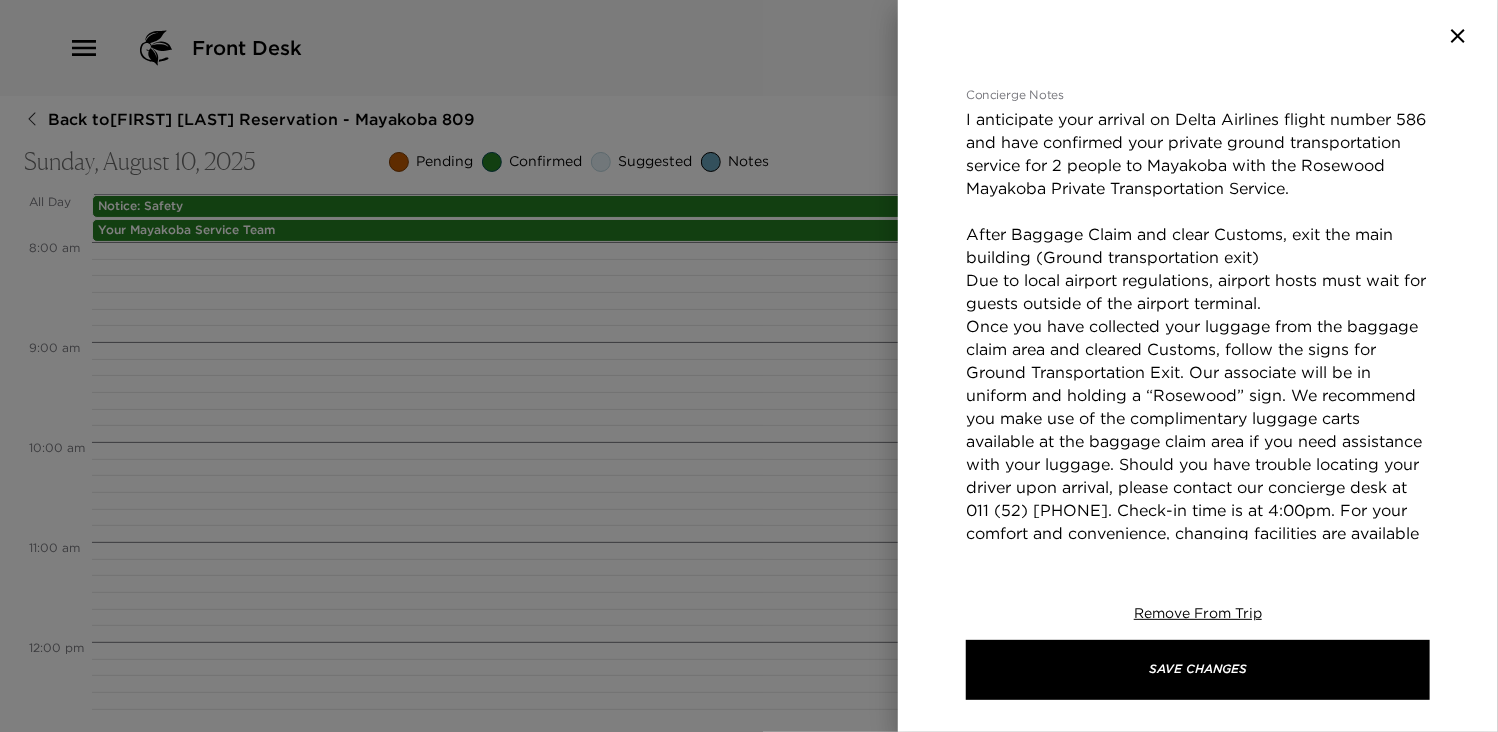 scroll, scrollTop: 520, scrollLeft: 0, axis: vertical 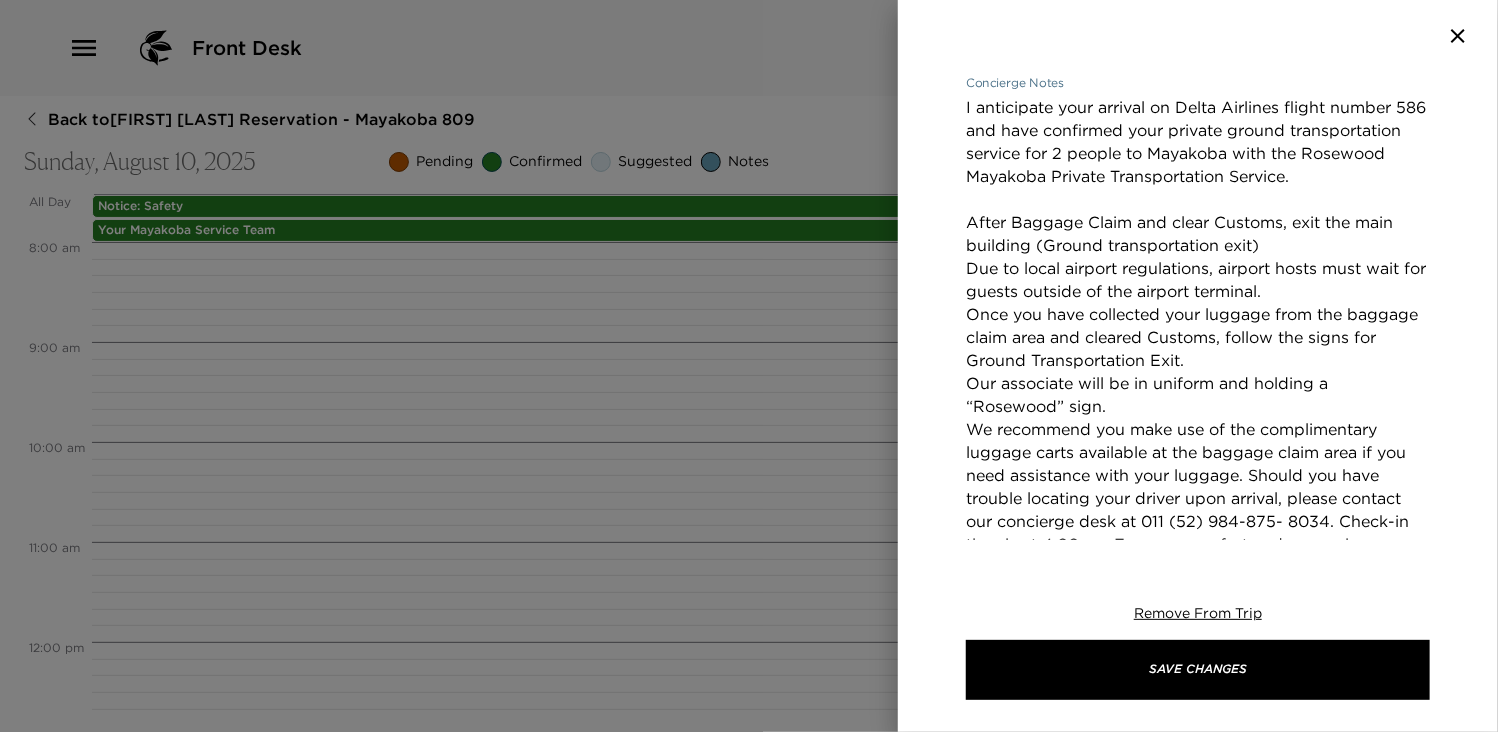 click on "I anticipate your arrival on Delta Airlines flight number 586 and have confirmed your private ground transportation service for 2 people to Mayakoba with the Rosewood Mayakoba Private Transportation Service.
After Baggage Claim and clear Customs, exit the main building (Ground transportation exit)
Due to local airport regulations, airport hosts must wait for guests outside of the airport terminal.
Once you have collected your luggage from the baggage claim area and cleared Customs, follow the signs for Ground Transportation Exit.
Our associate will be in uniform and holding a “Rosewood” sign.
We recommend you make use of the complimentary luggage carts available at the baggage claim area if you need assistance with your luggage. Should you have trouble locating your driver upon arrival, please contact our concierge desk at 011 (52) 984-875- 8034. Check-in time is at 4:00pm. For your comfort and convenience, changing facilities are available at the resort from the time of your arrival." at bounding box center (1198, 349) 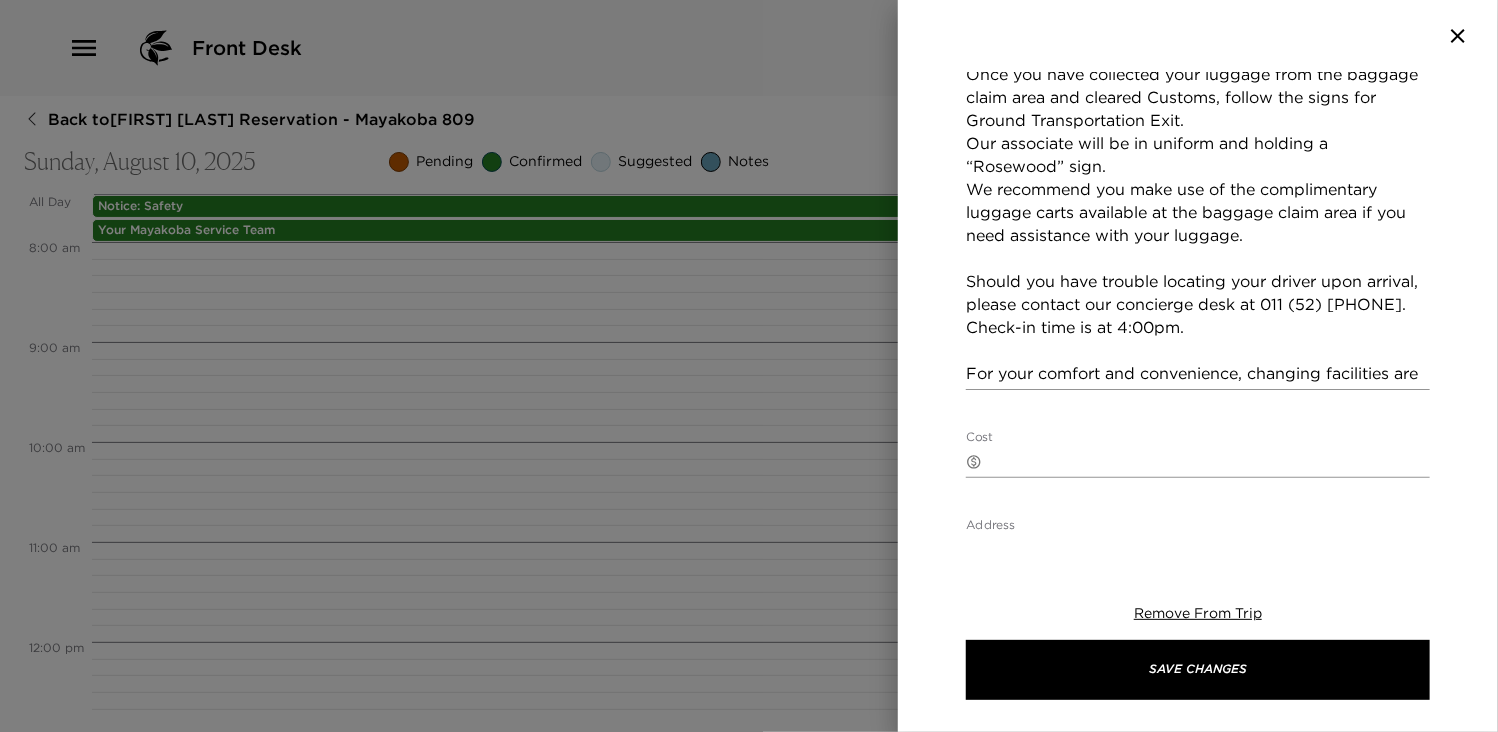 scroll, scrollTop: 759, scrollLeft: 0, axis: vertical 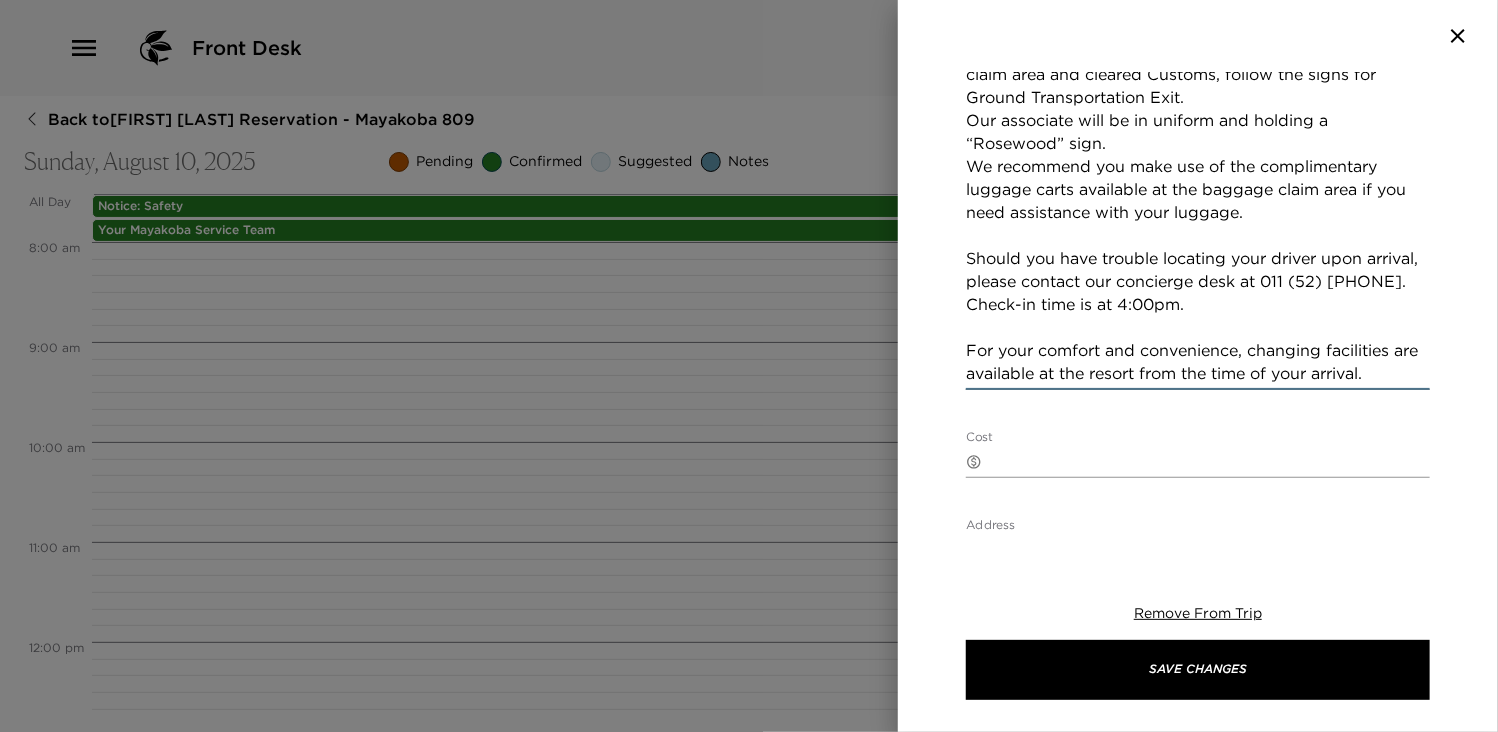 type on "I anticipate your arrival on Delta Airlines flight number 586 and have confirmed your private ground transportation service for 2 people to Mayakoba with the Rosewood Mayakoba Private Transportation Service.
After Baggage Claim and clear Customs, exit the main building (Ground transportation exit)
Due to local airport regulations, airport hosts must wait for guests outside of the airport terminal.
Once you have collected your luggage from the baggage claim area and cleared Customs, follow the signs for Ground Transportation Exit.
Our associate will be in uniform and holding a “Rosewood” sign.
We recommend you make use of the complimentary luggage carts available at the baggage claim area if you need assistance with your luggage.
Should you have trouble locating your driver upon arrival, please contact our concierge desk at 011 (52) [PHONE]. Check-in time is at 4:00pm.
For your comfort and convenience, changing facilities are available at the resort from the time of your arrival." 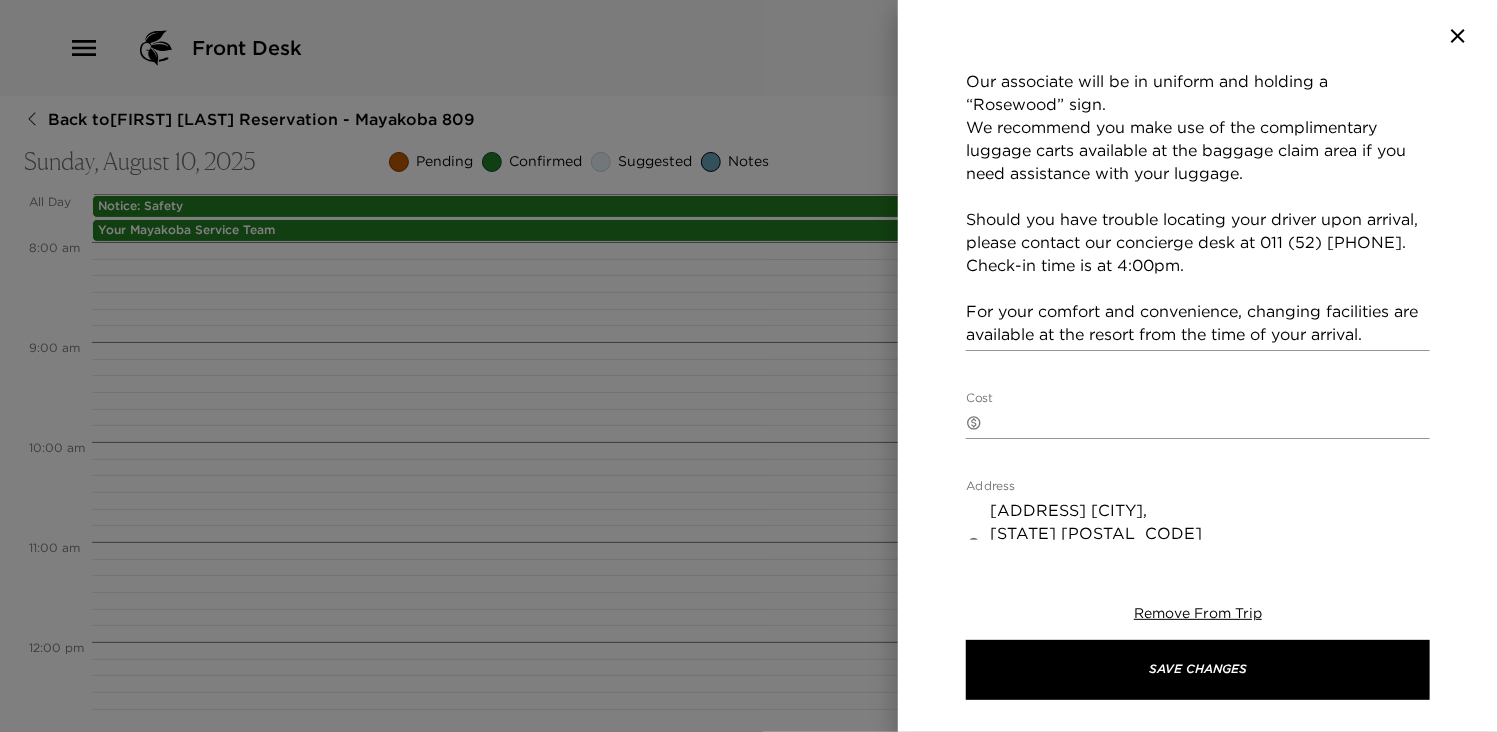 scroll, scrollTop: 823, scrollLeft: 0, axis: vertical 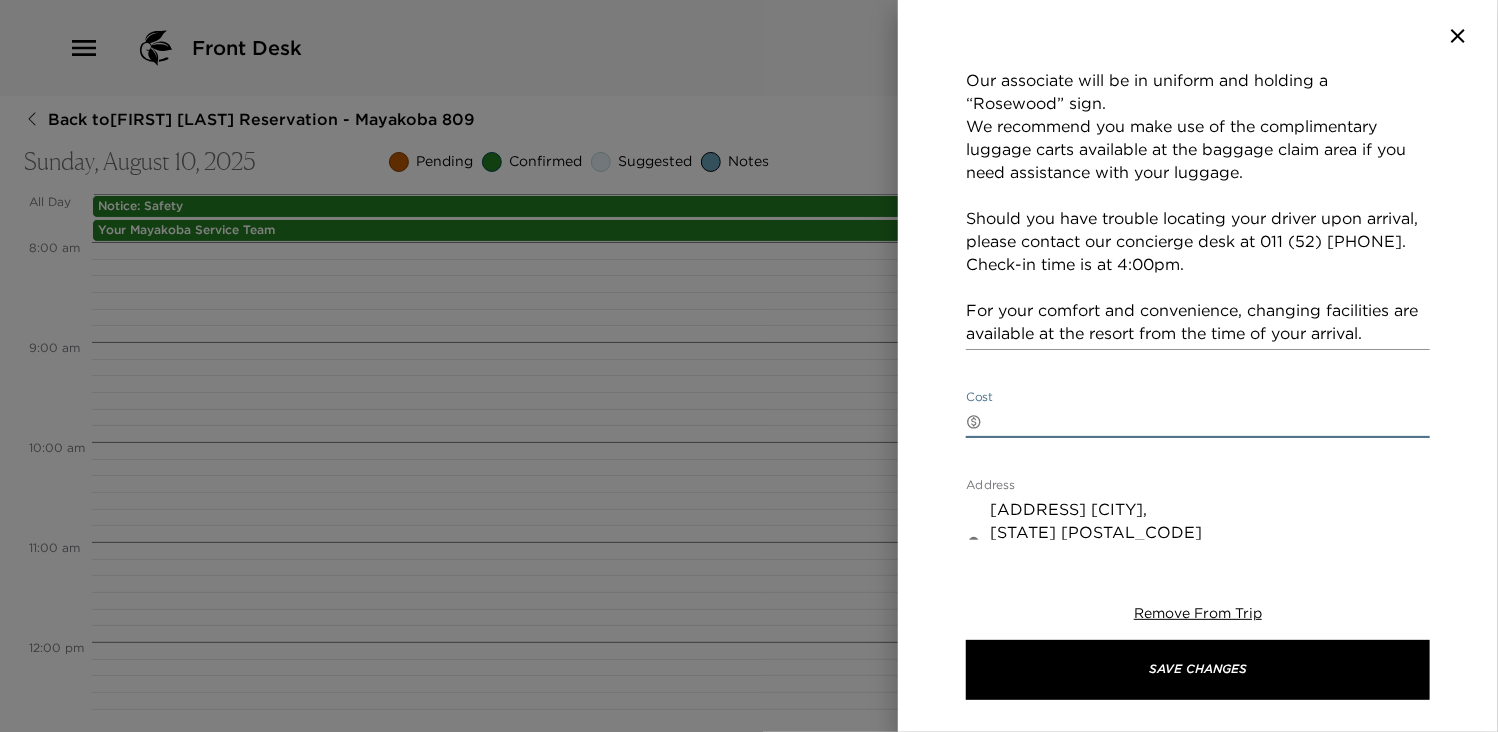 click on "Cost" at bounding box center [1210, 421] 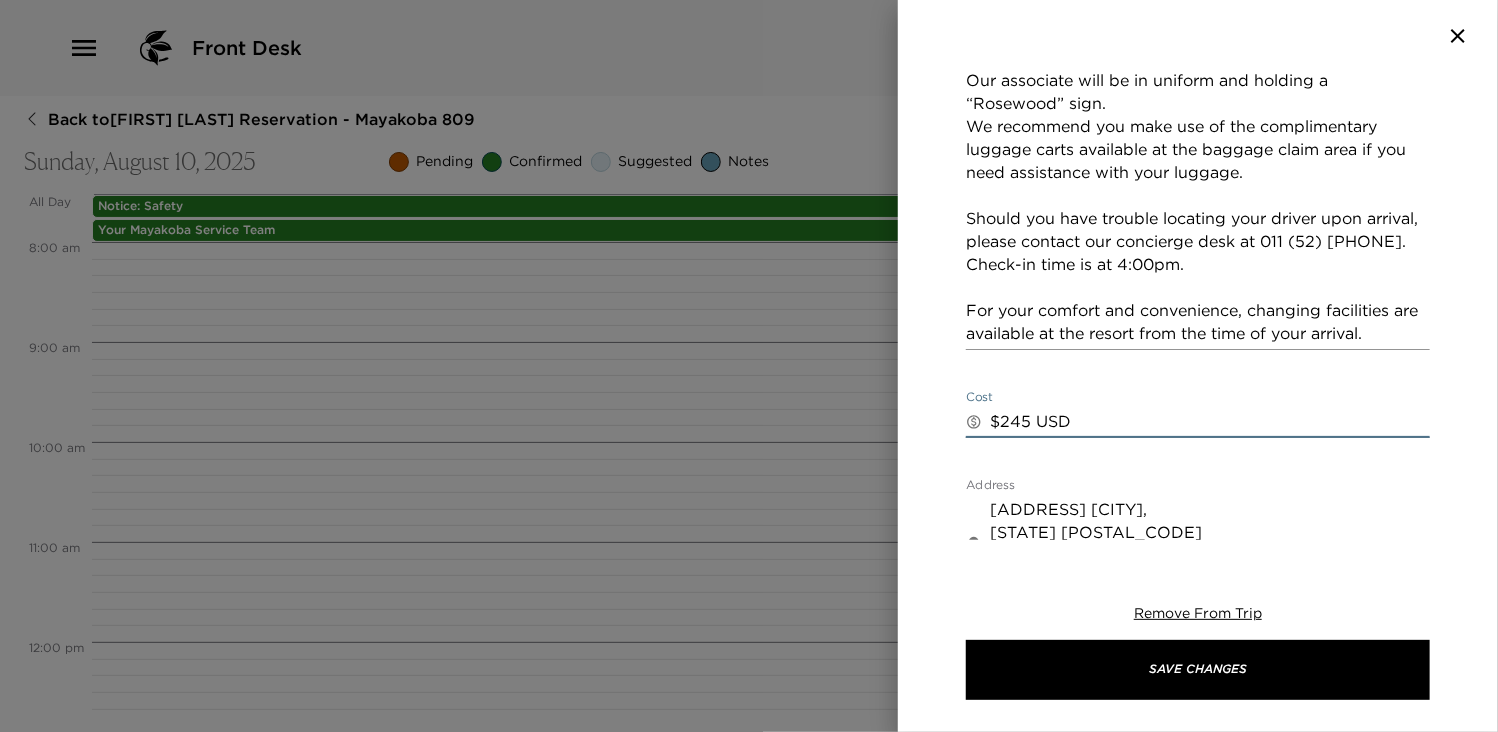 type on "$245 USD" 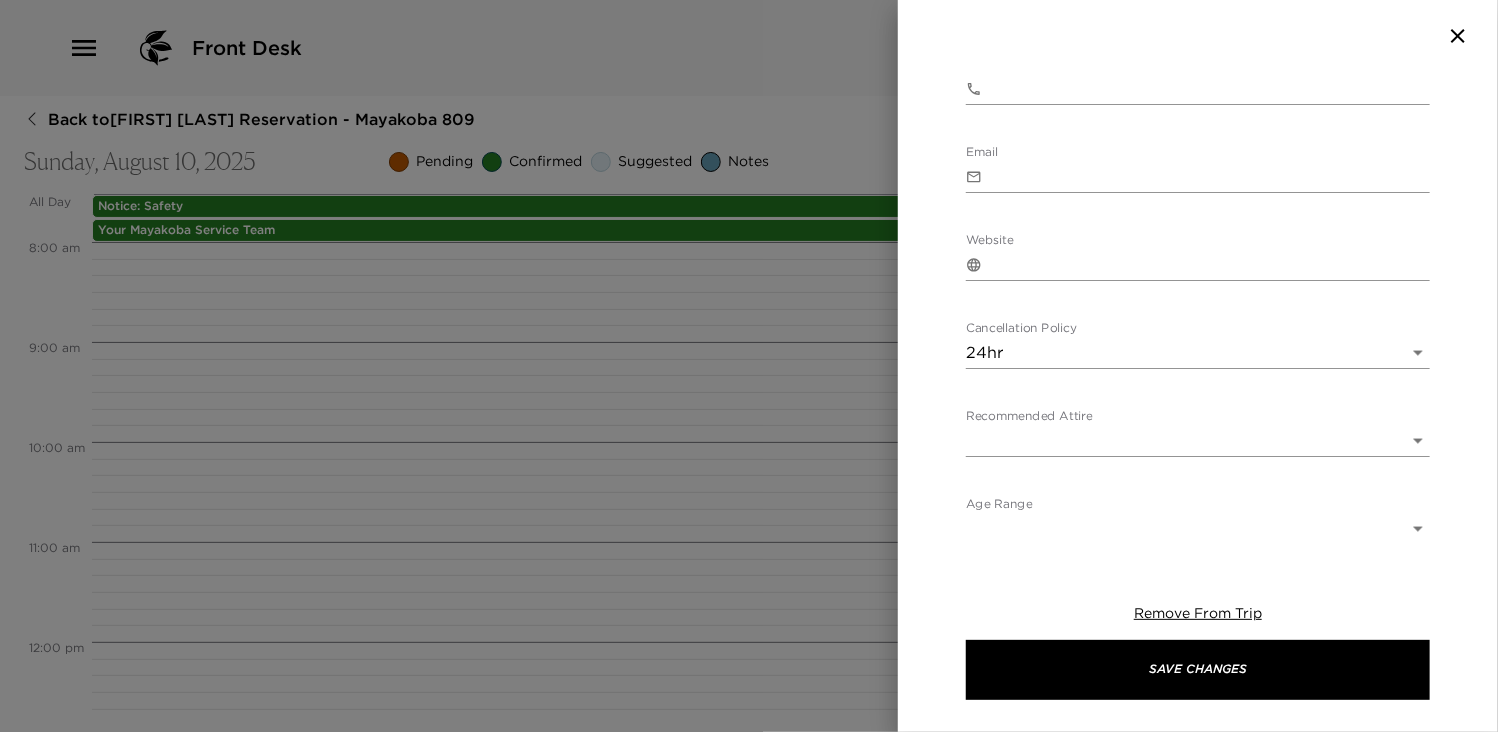 scroll, scrollTop: 1406, scrollLeft: 0, axis: vertical 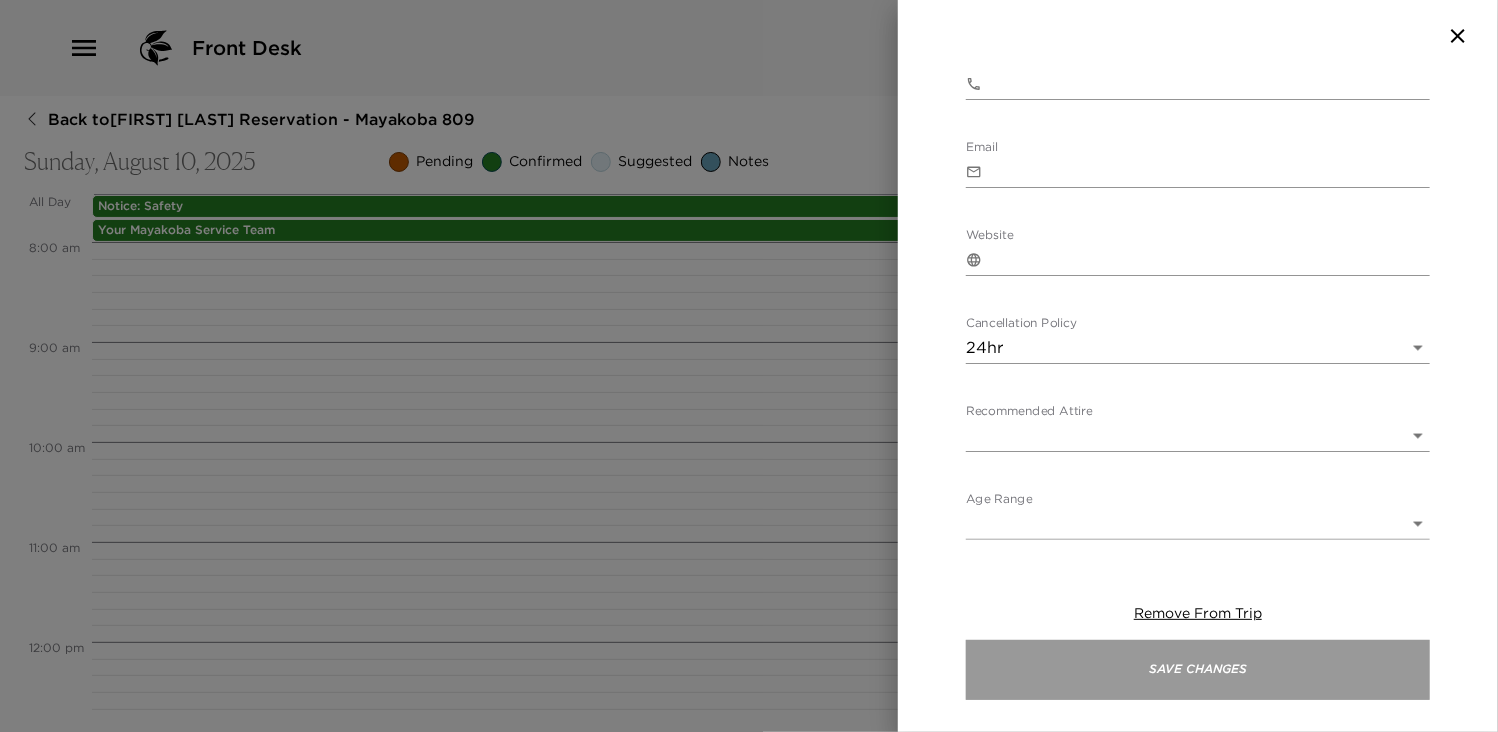 click on "Save Changes" at bounding box center [1198, 670] 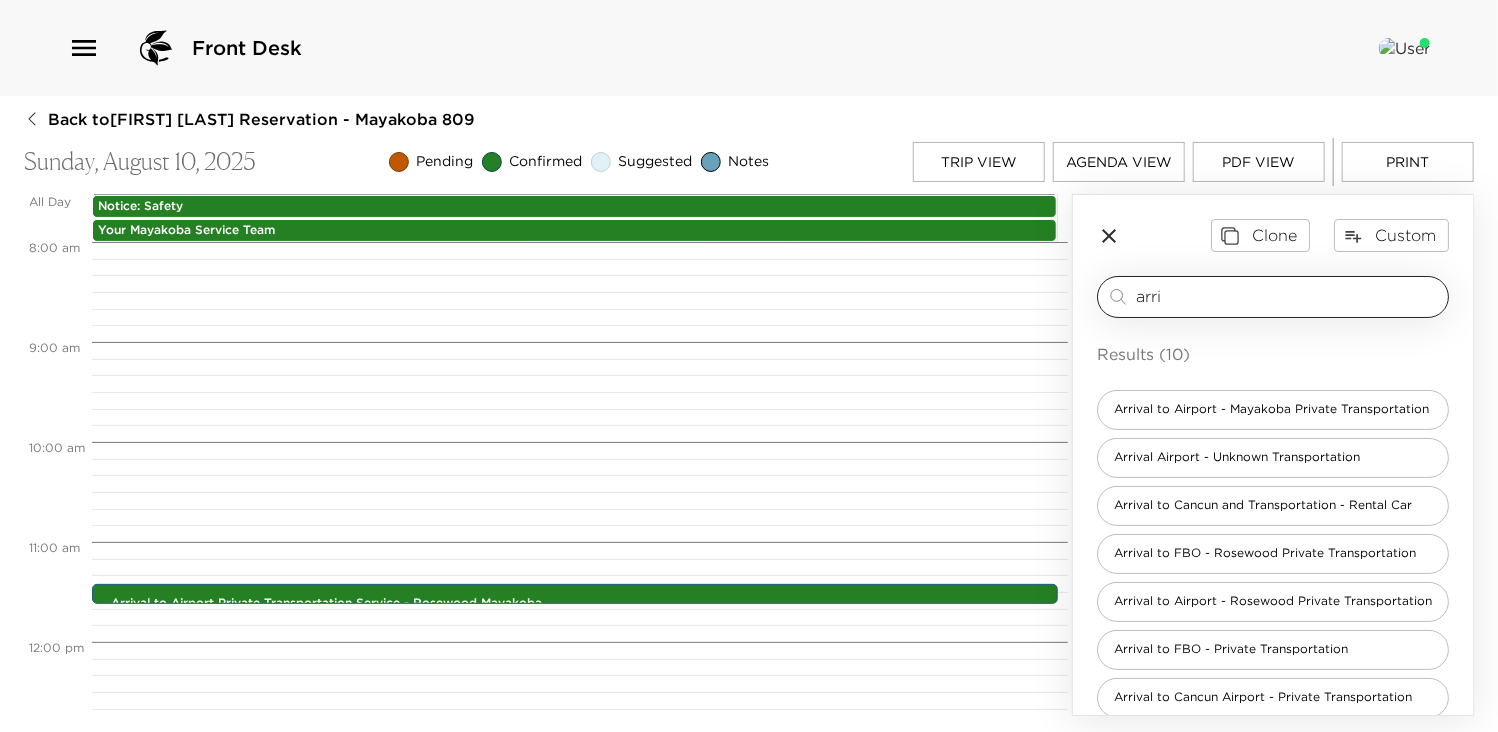 click on "arri" at bounding box center [1288, 296] 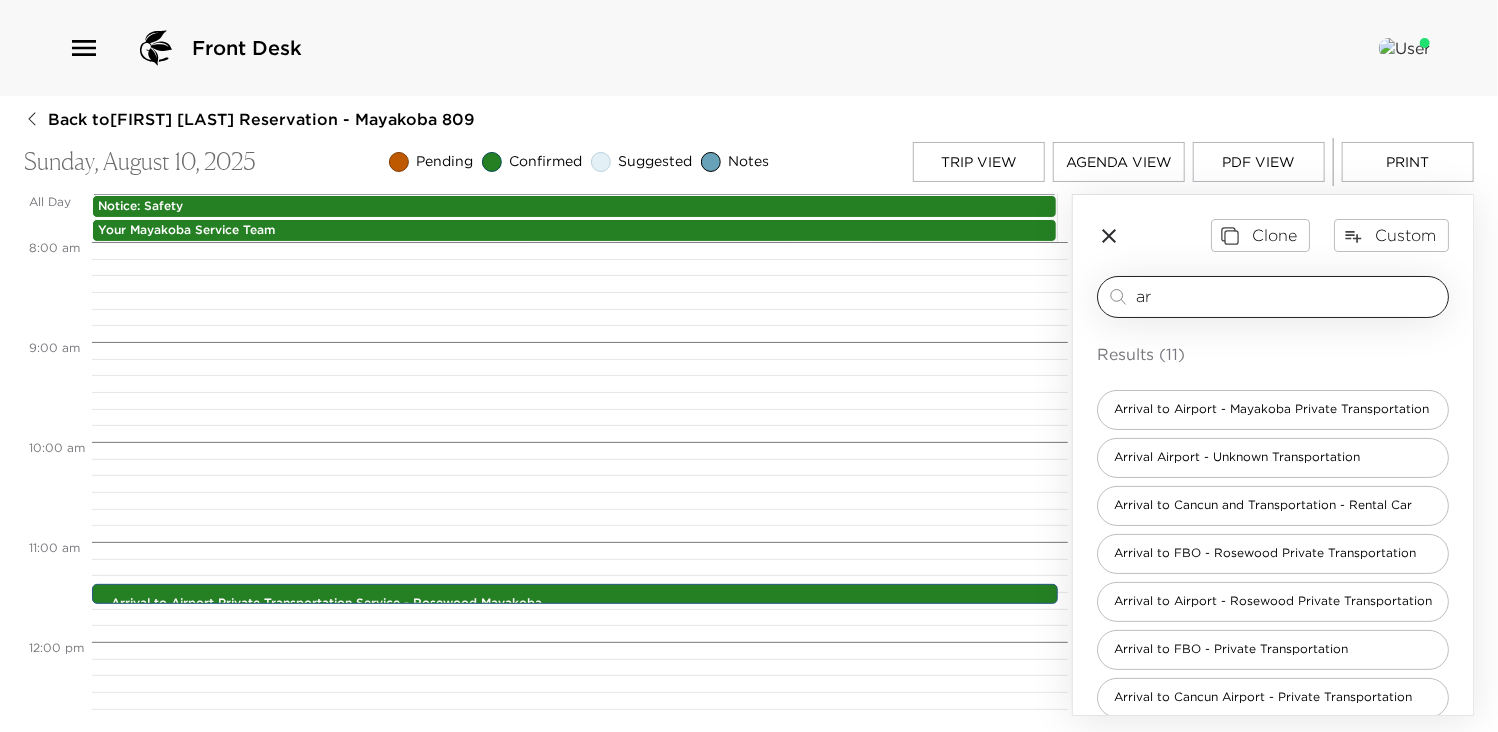 type on "a" 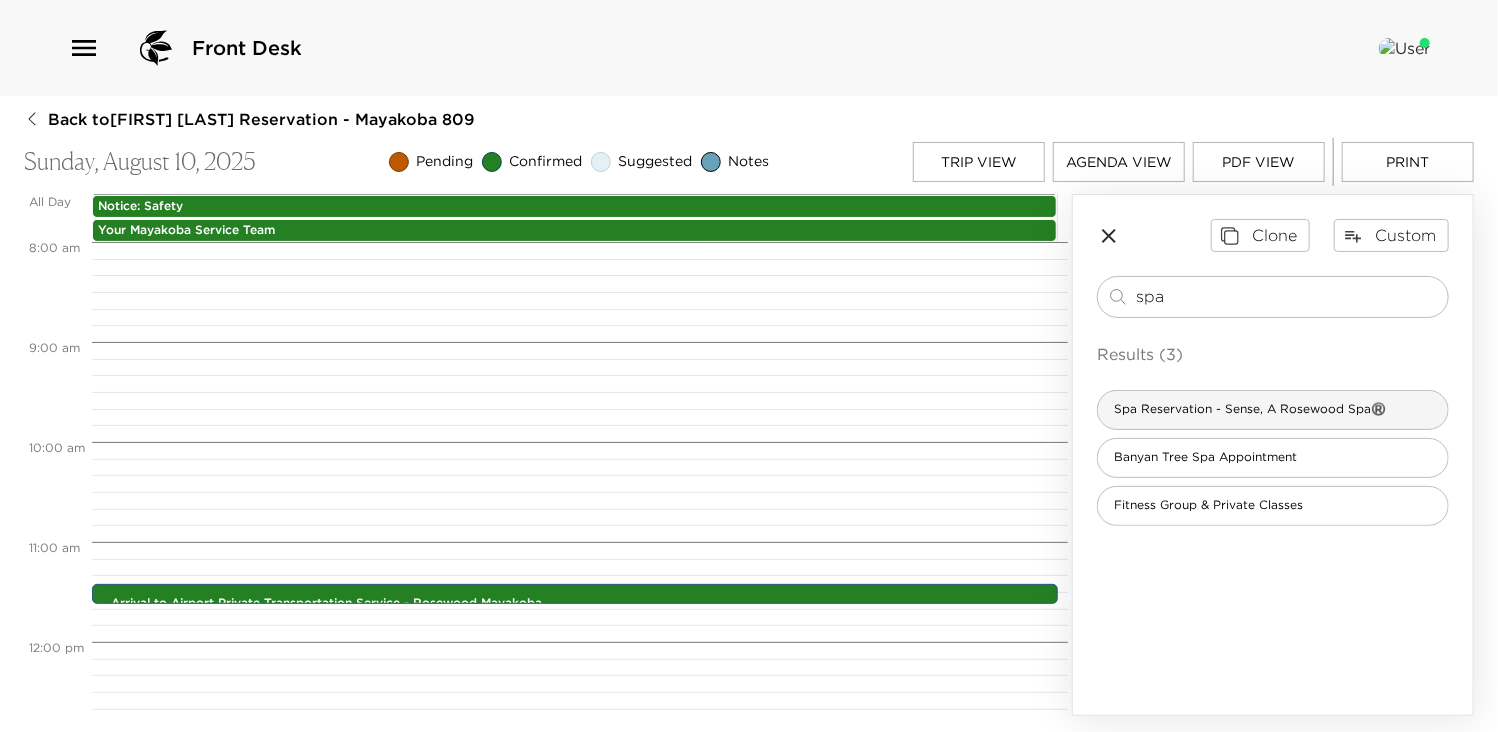 type on "spa" 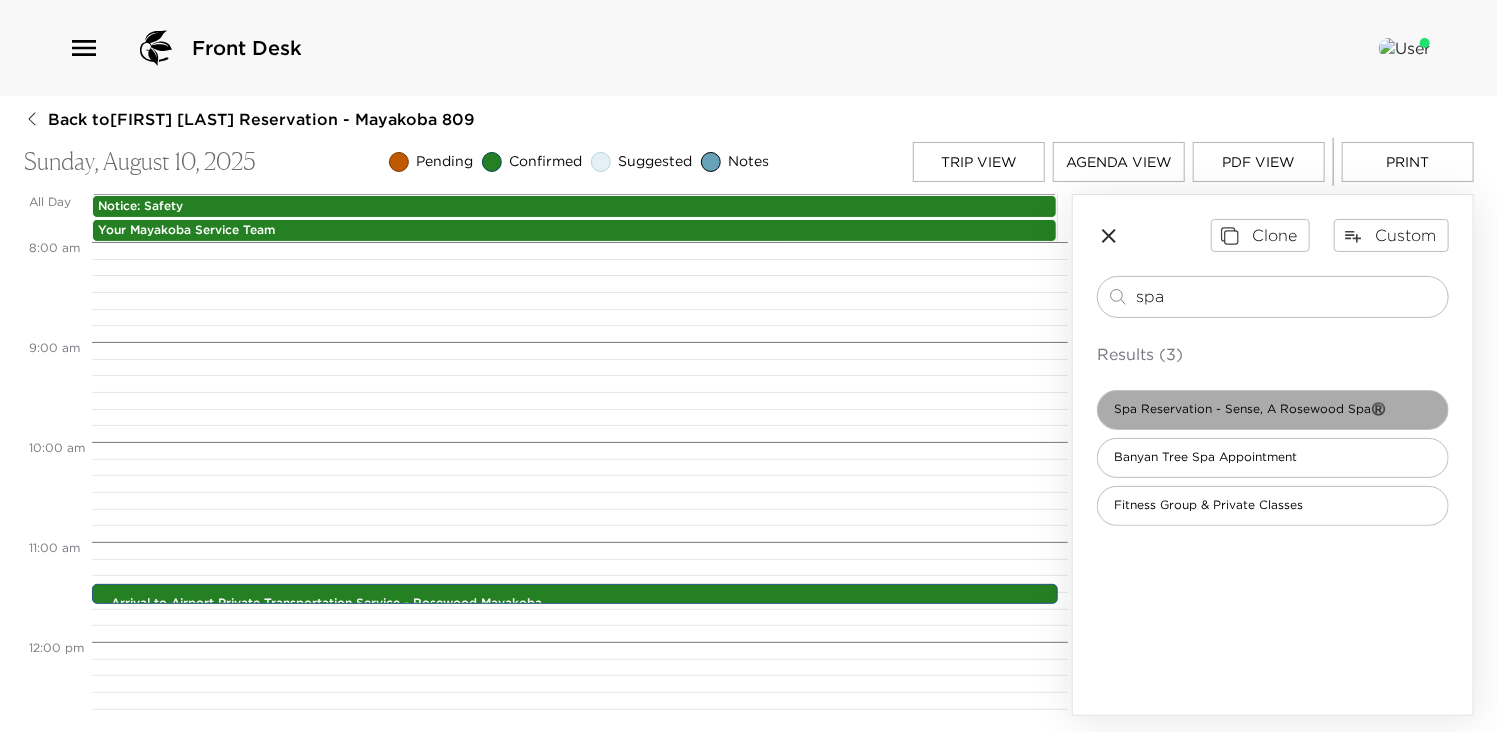 click on "Spa Reservation - Sense, A Rosewood Spa®️" at bounding box center [1250, 409] 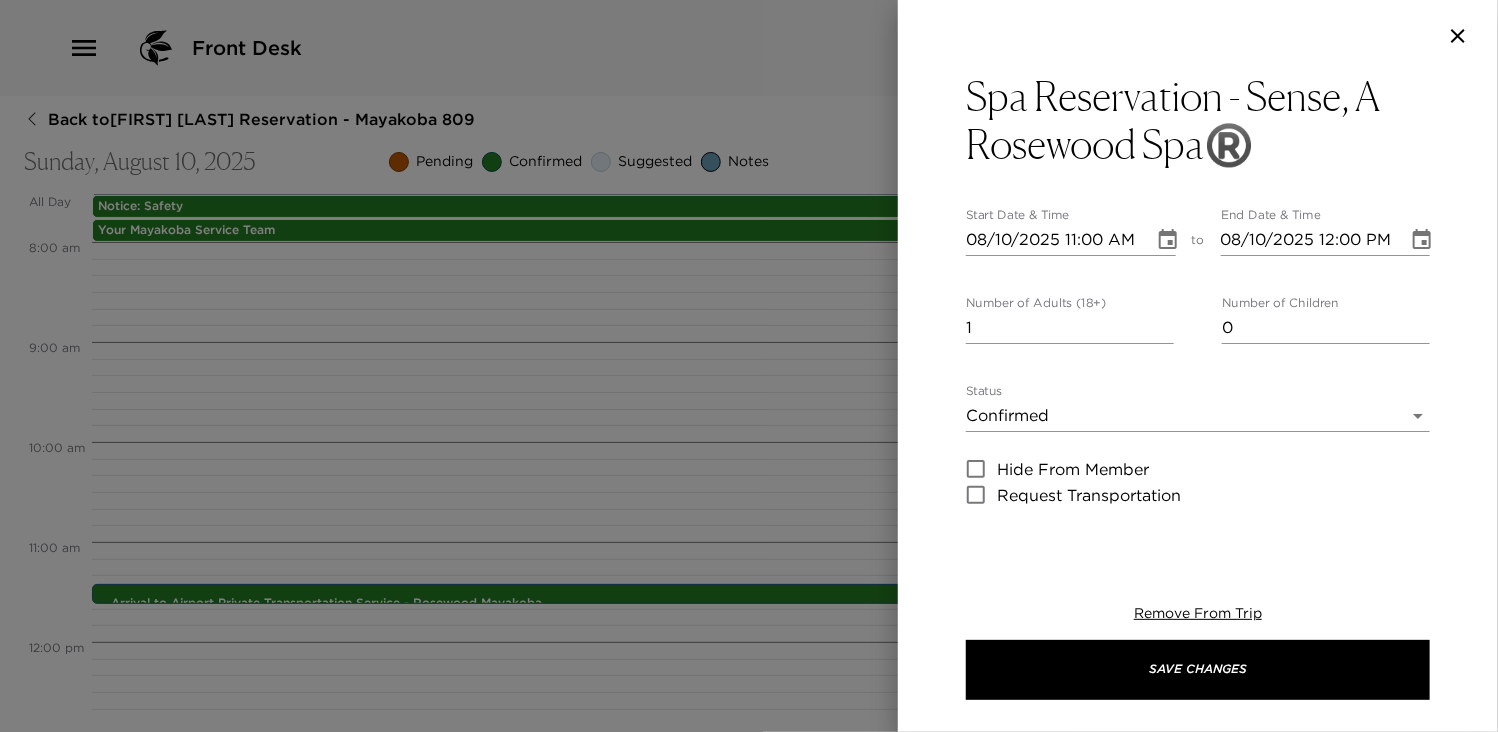 type on "Your experience has been confirmed at this time at the Rosewood Sense Spa by _____.
Treatment:
Treatments are carefully planned to accommodate each and every client.
In a spirit of mutual respect, we kindly request that you arrive on time.
We encourage you to arrive at least an hour prior to your appointment to enjoy the exclusive facilities and to have consultation time with your therapist.
Late arrivals will be finished within the scheduled treatment time while the feel will remain unchanged.
Payment method: Charge to your suite bill, [CARD_TYPE] or [CARD_TYPE]. Enjoy!" 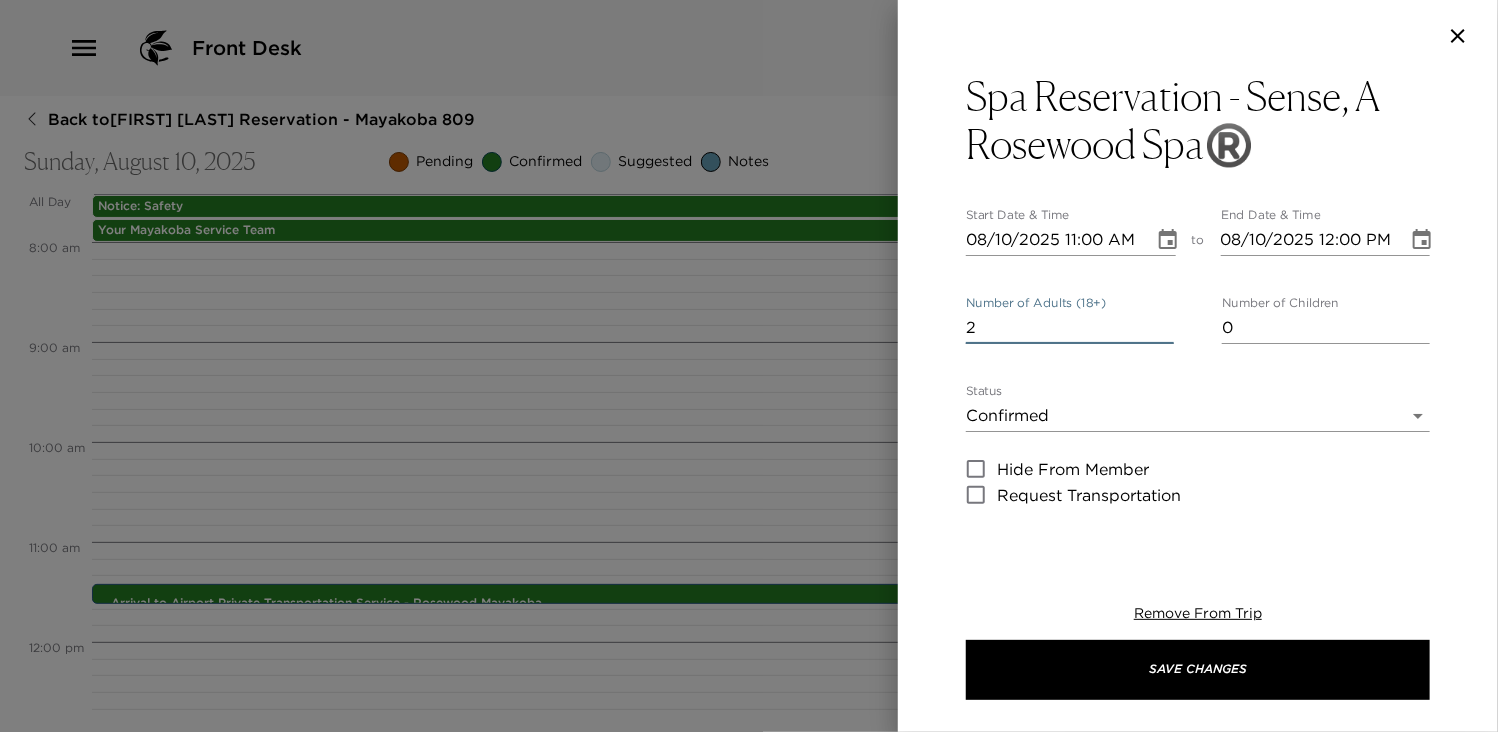 type on "2" 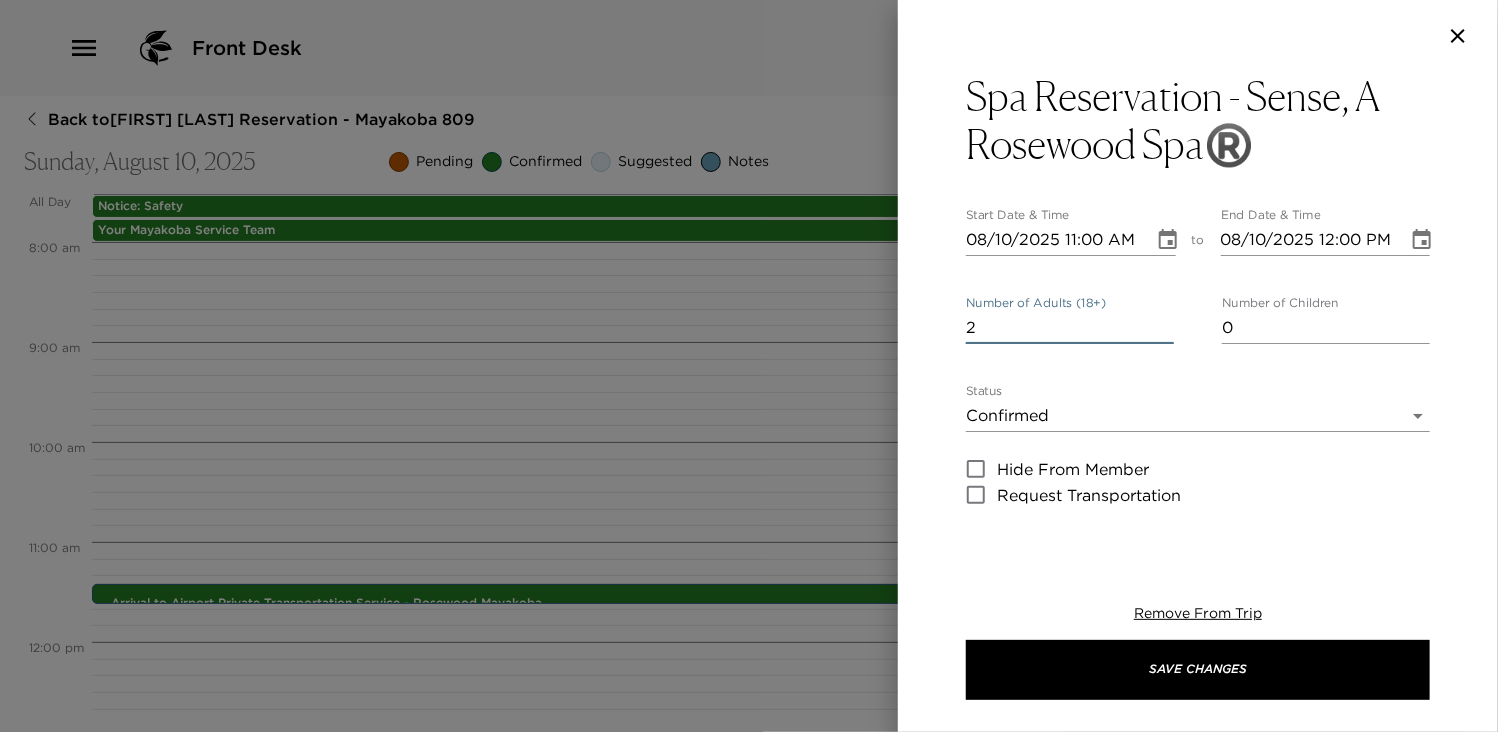 click on "08/10/2025 11:00 AM" at bounding box center (1053, 240) 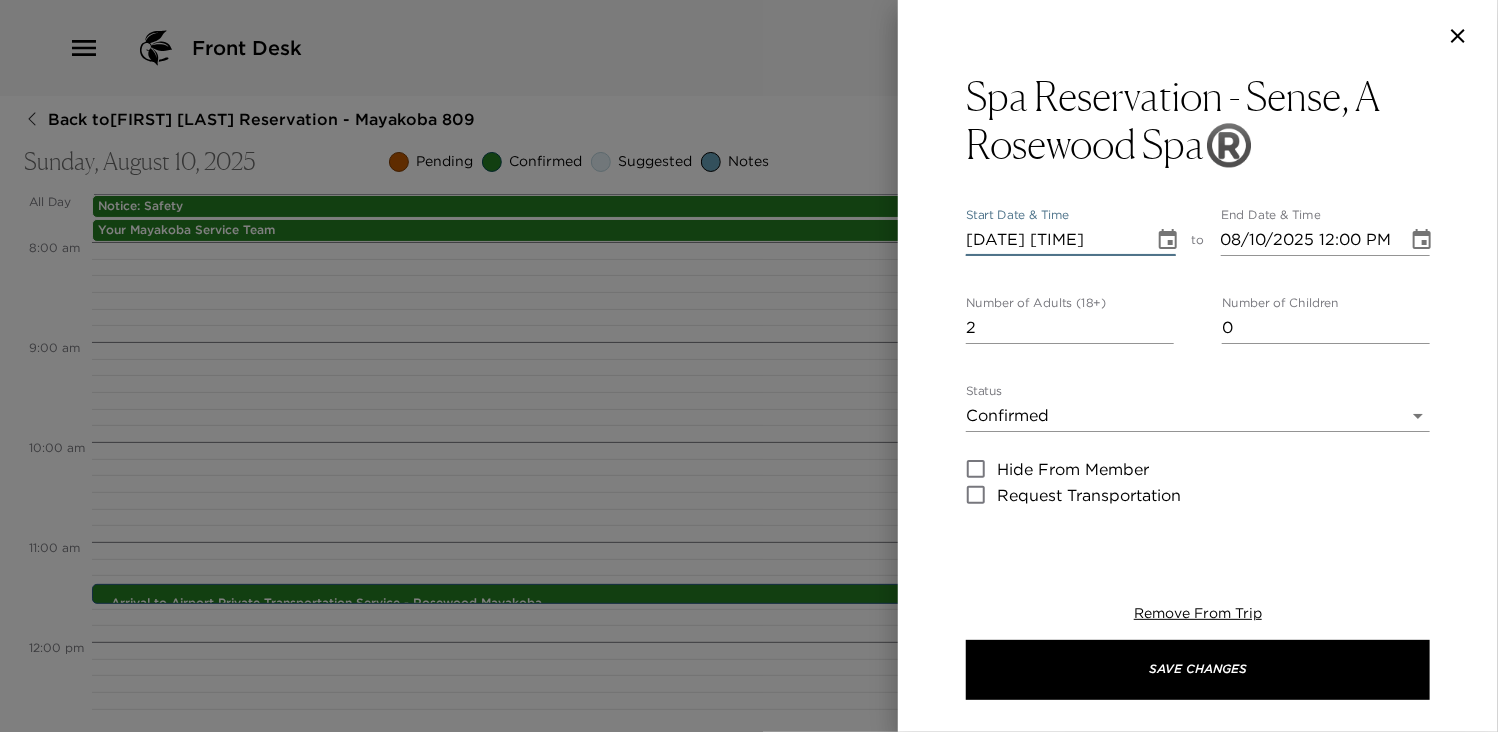 type on "08/10/2025 03:00 PM" 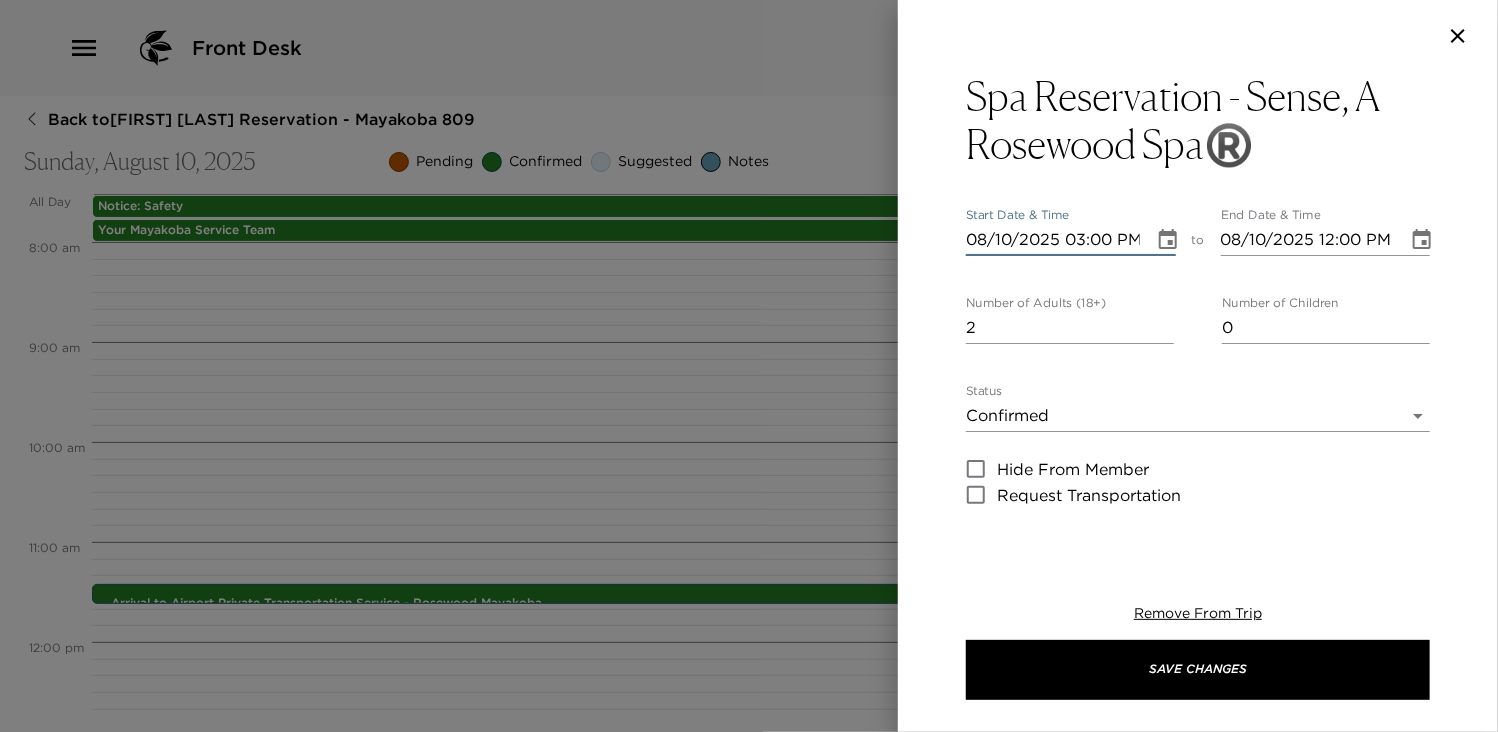 type on "08/10/2025 04:00 PM" 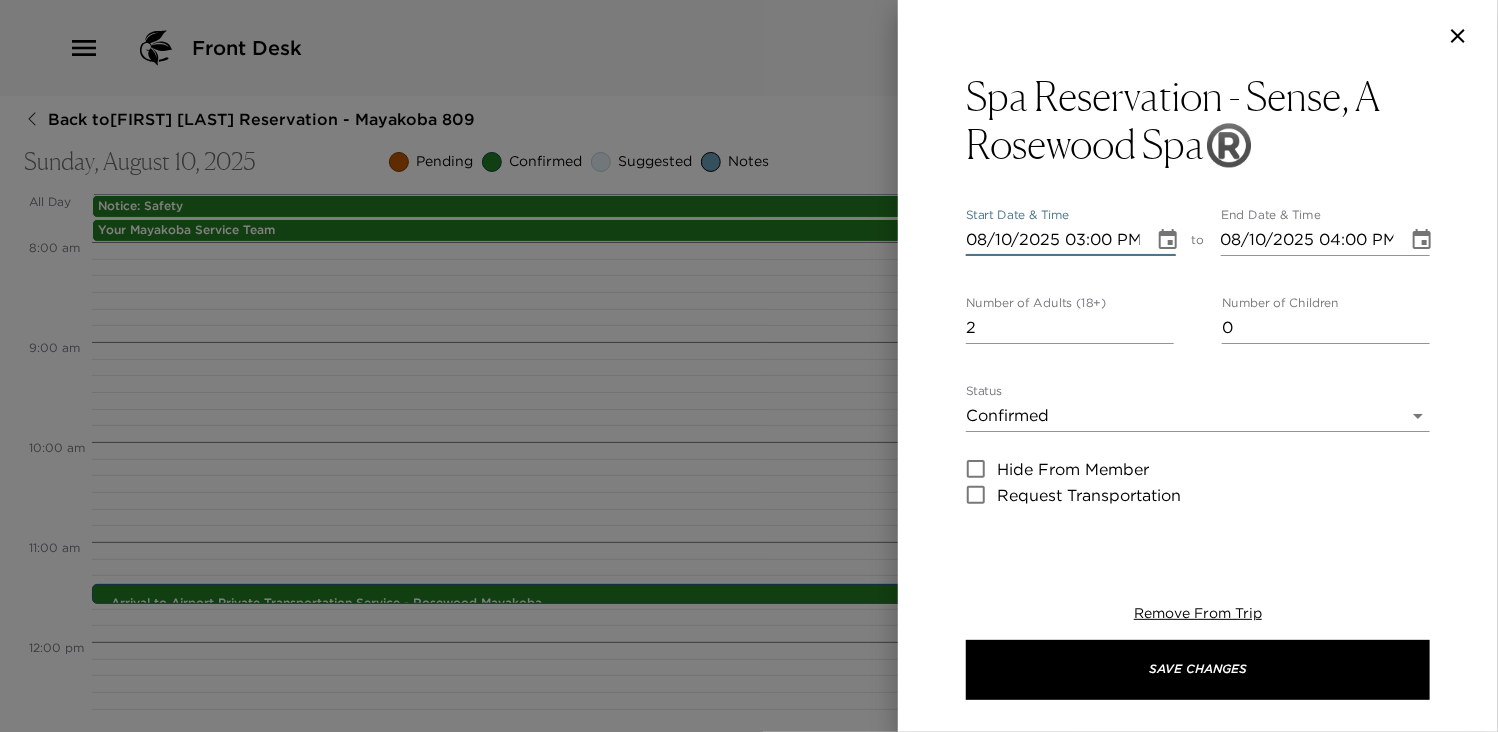 type on "08/10/2025 03:00 PM" 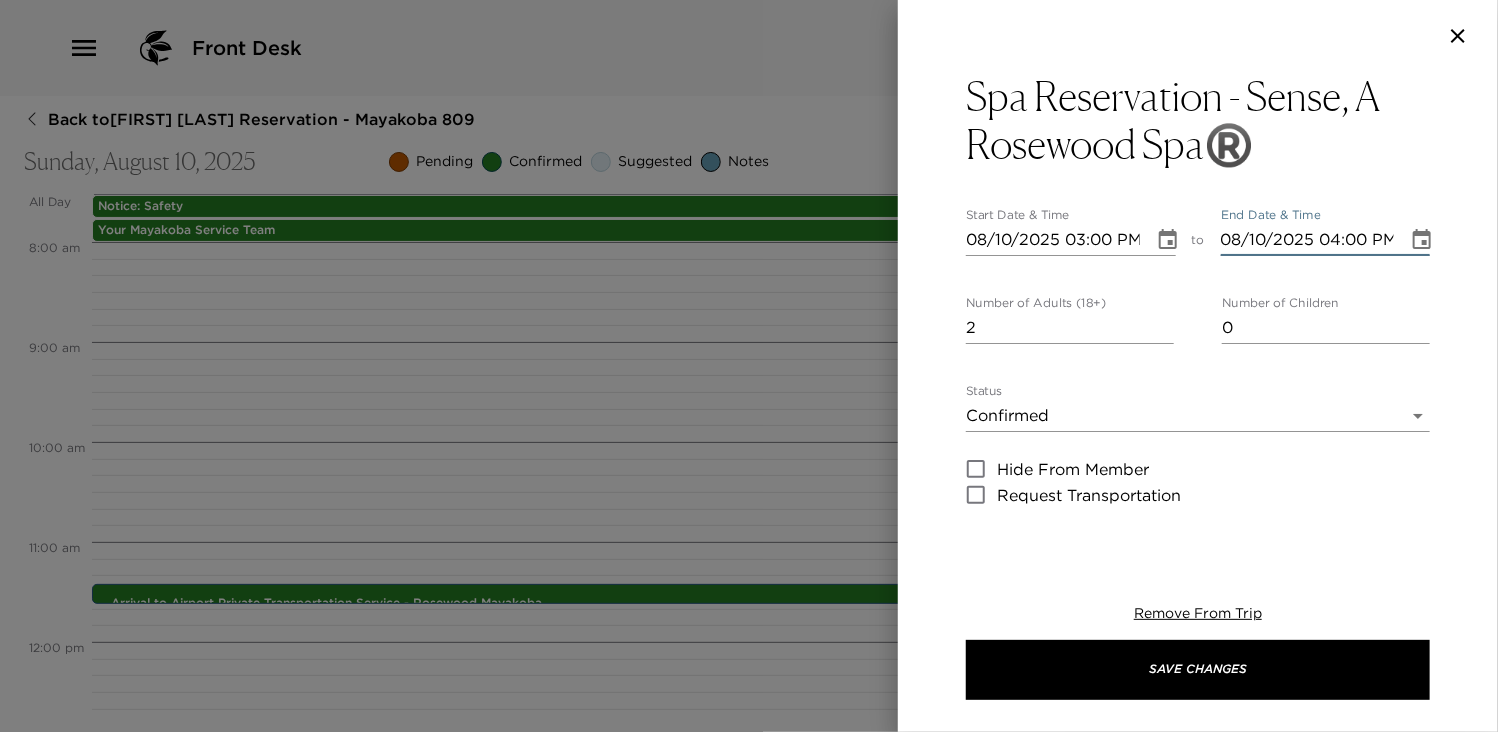 click on "08/10/2025 04:00 PM" at bounding box center [1308, 240] 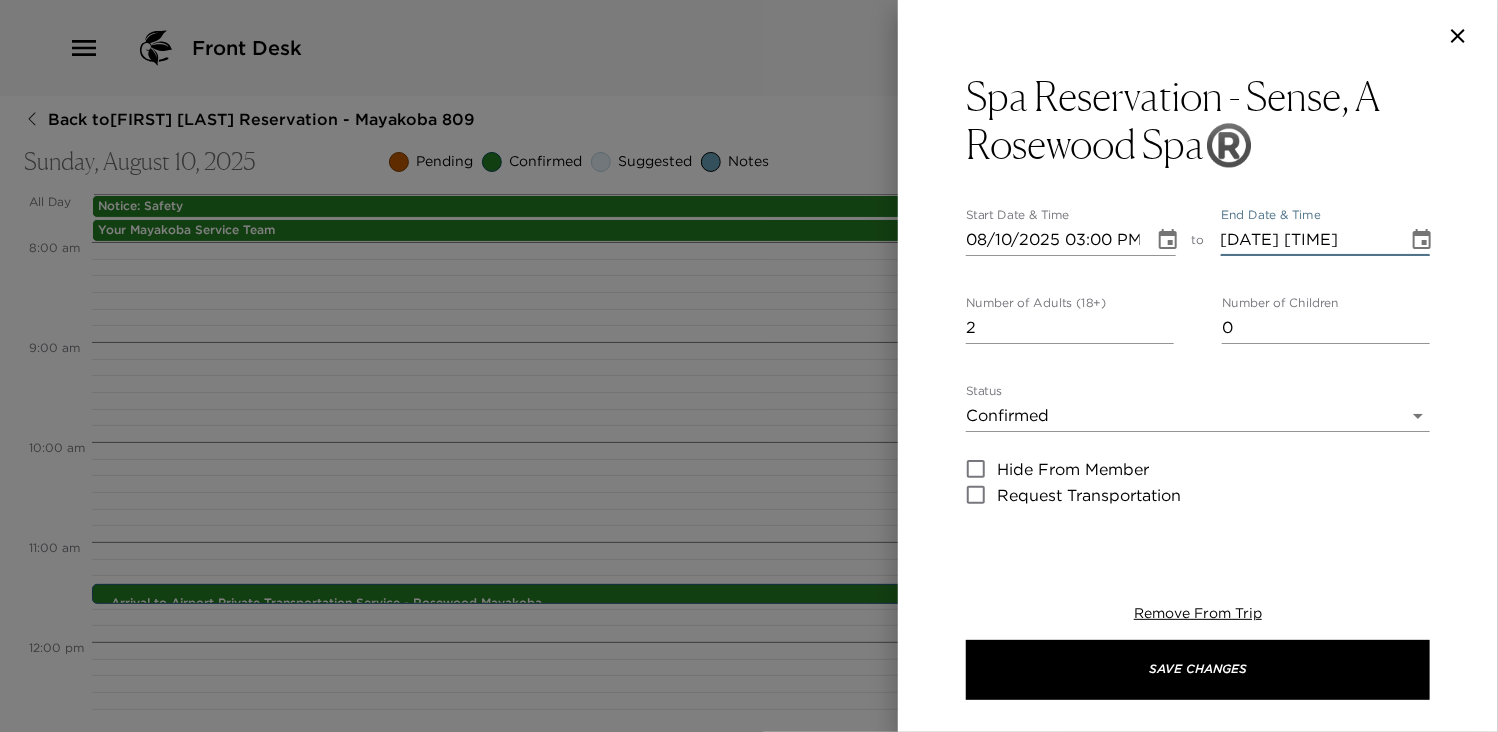 type on "[DATE] [TIME]" 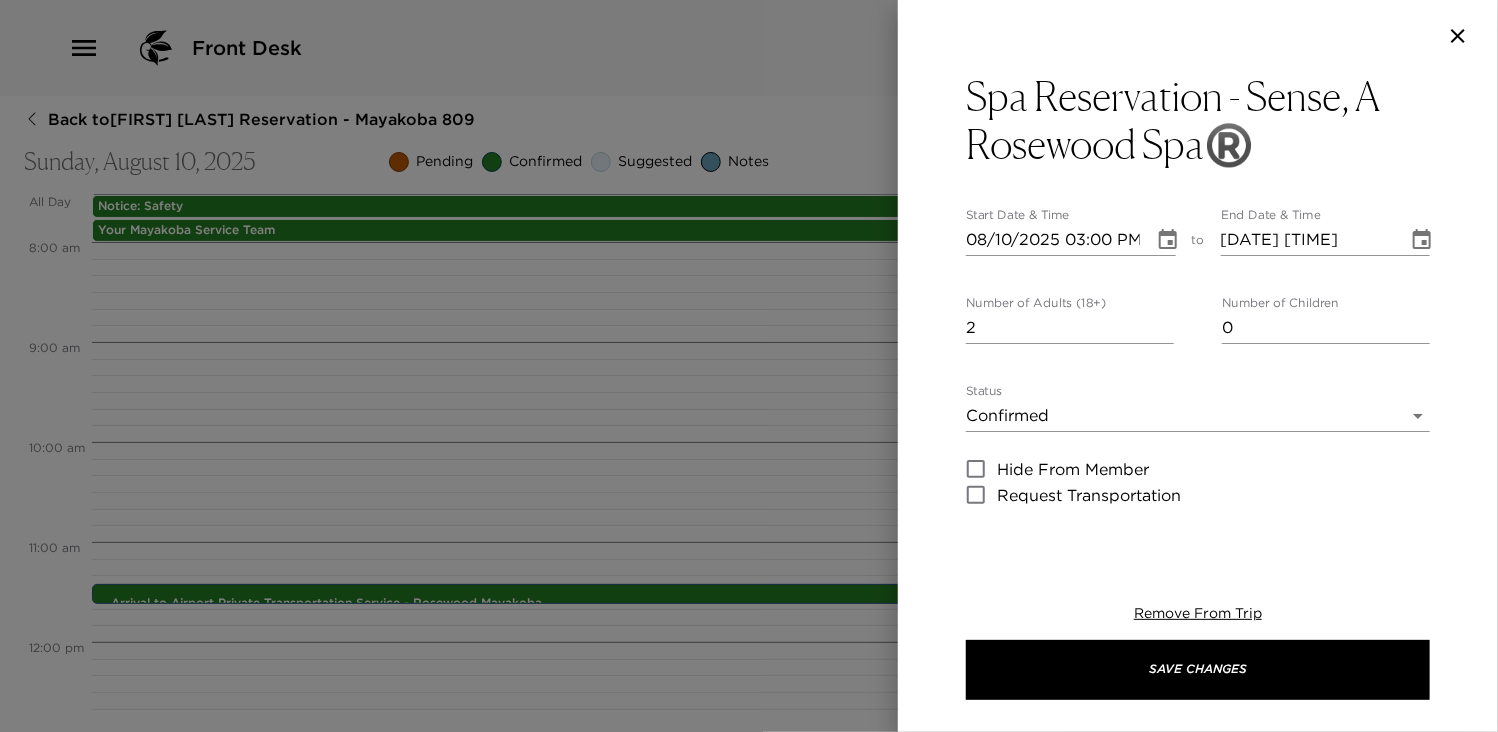click on "Spa Reservation - Sense, A Rosewood Spa®️ Start Date & Time [DATE] [TIME] to End Date & Time [DATE] [TIME] Number of Adults (18+) 2 Number of Children 0 Status Confirmed Confirmed Hide From Member Request Transportation Concierge Notes Your experience has been confirmed at this time at the Rosewood Sense Spa by [PERSON].
Treatment:
Treatments are carefully planned to accommodate each and every client.
In a spirit of mutual respect, we kindly request that you arrive on time.
We encourage you to arrive at least an hour prior to your appointment to enjoy the exclusive facilities and to have consultation time with your therapist.
Late arrivals will be finished within the scheduled treatment time while the feel will remain unchanged.
Payment method: Charge to your suite bill, Visa or MasterCard. Enjoy! x Cost ​ x Address ​ [ADDRESS] [POSTAL CODE]
Mexico x Phone Number ​ [PHONE] Email ​ [EMAIL] Website ​ 48hr" at bounding box center (1198, 306) 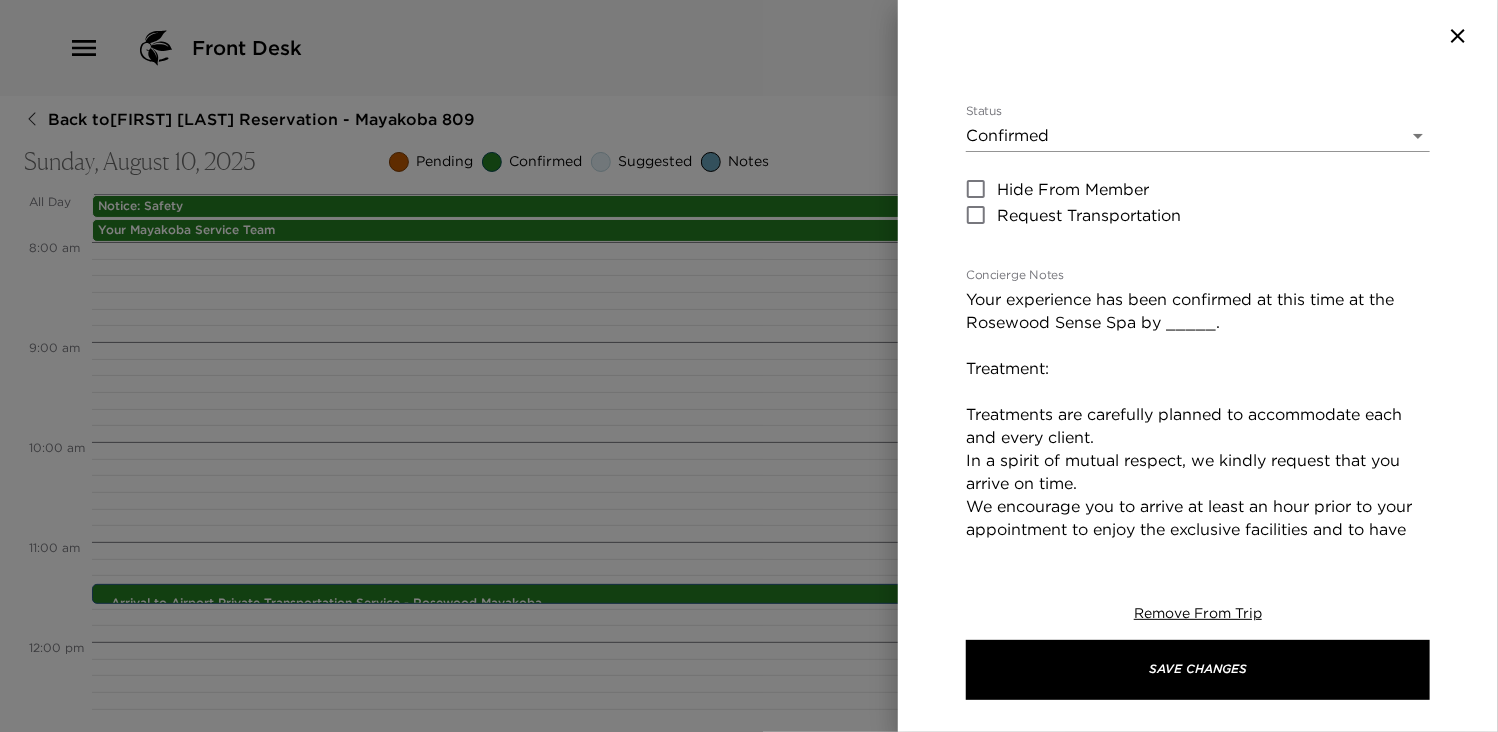 scroll, scrollTop: 320, scrollLeft: 0, axis: vertical 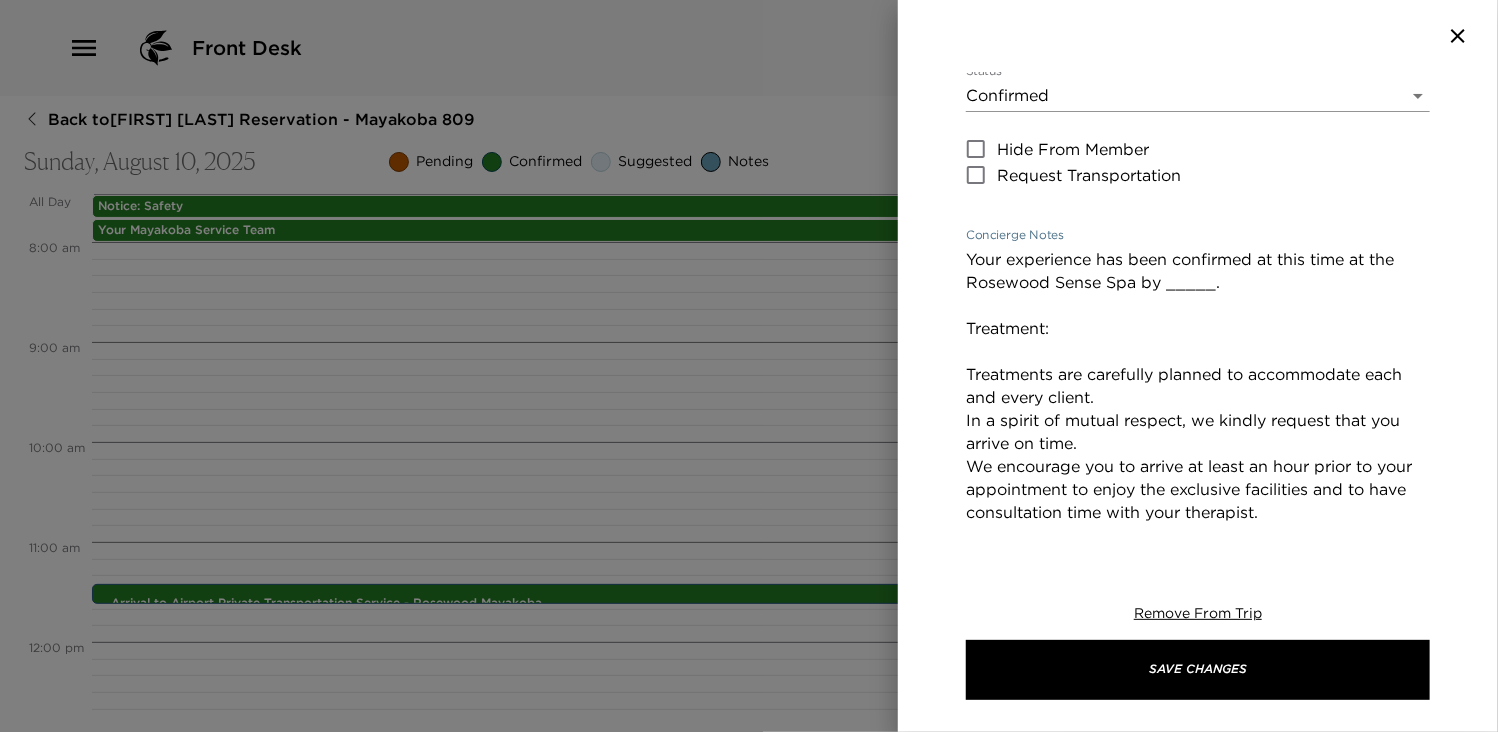 click on "Your experience has been confirmed at this time at the Rosewood Sense Spa by _____.
Treatment:
Treatments are carefully planned to accommodate each and every client.
In a spirit of mutual respect, we kindly request that you arrive on time.
We encourage you to arrive at least an hour prior to your appointment to enjoy the exclusive facilities and to have consultation time with your therapist.
Late arrivals will be finished within the scheduled treatment time while the feel will remain unchanged.
Payment method: Charge to your suite bill, [CARD_TYPE] or [CARD_TYPE]. Enjoy!" at bounding box center (1198, 455) 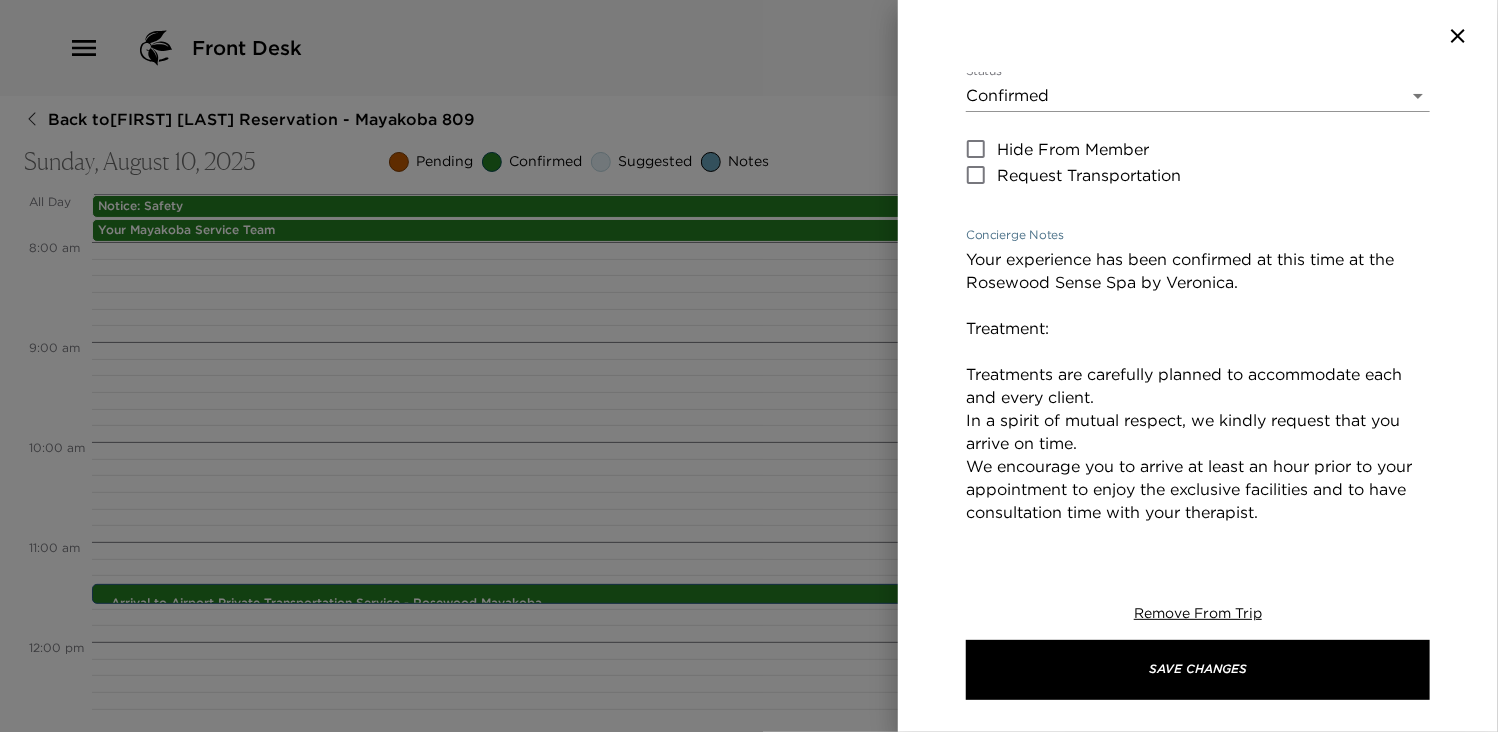 click on "Your experience has been confirmed at this time at the Rosewood Sense Spa by Veronica.
Treatment:
Treatments are carefully planned to accommodate each and every client.
In a spirit of mutual respect, we kindly request that you arrive on time.
We encourage you to arrive at least an hour prior to your appointment to enjoy the exclusive facilities and to have consultation time with your therapist.
Late arrivals will be finished within the scheduled treatment time while the feel will remain unchanged.
Payment method: Charge to your suite bill, Visa or MasterCard. Enjoy!" at bounding box center (1198, 455) 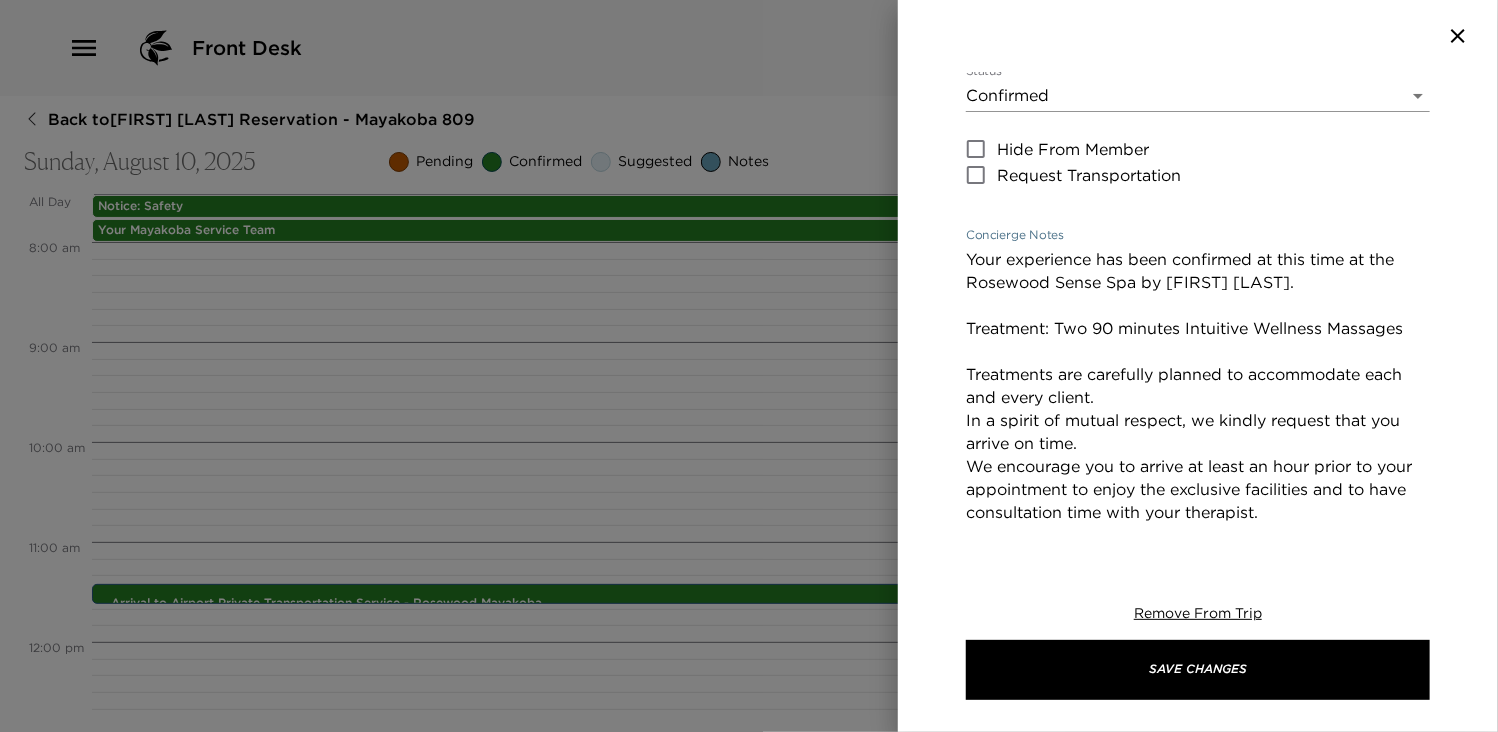 type on "Your experience has been confirmed at this time at the Rosewood Sense Spa by [FIRST] [LAST].
Treatment: Two 90 minutes Intuitive Wellness Massages
Treatments are carefully planned to accommodate each and every client.
In a spirit of mutual respect, we kindly request that you arrive on time.
We encourage you to arrive at least an hour prior to your appointment to enjoy the exclusive facilities and to have consultation time with your therapist.
Late arrivals will be finished within the scheduled treatment time while the feel will remain unchanged.
Payment method: Charge to your suite bill, Visa or MasterCard. Enjoy!" 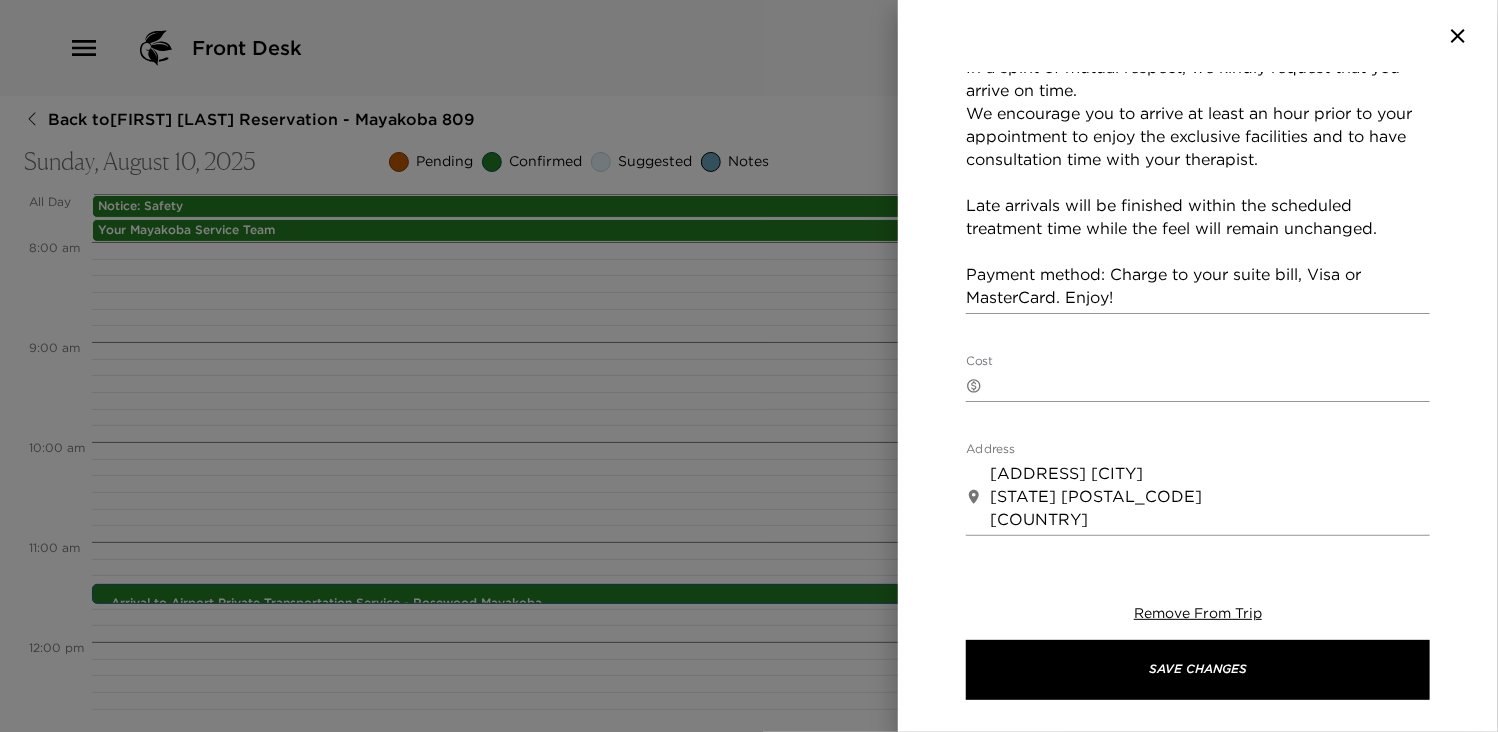 scroll, scrollTop: 692, scrollLeft: 0, axis: vertical 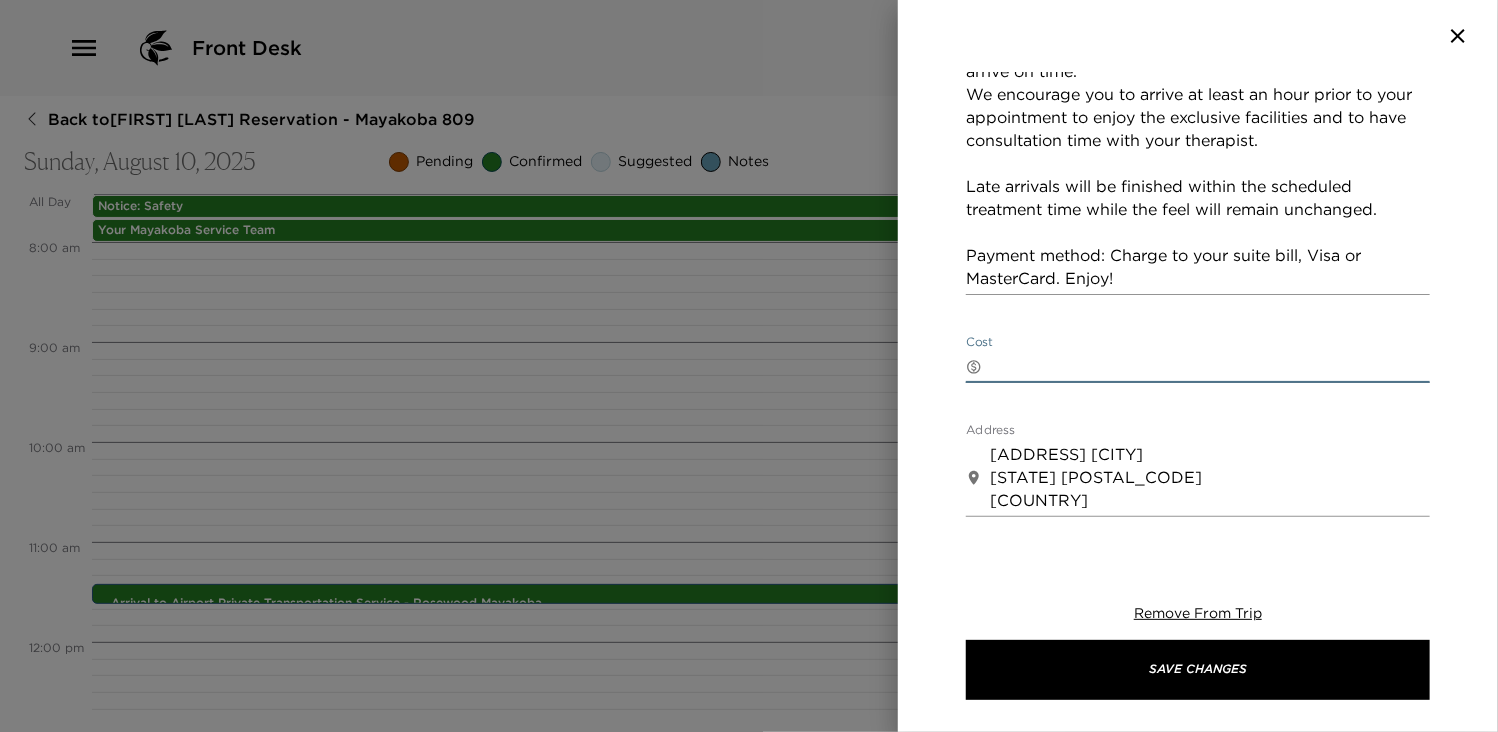 click on "Cost" at bounding box center [1210, 366] 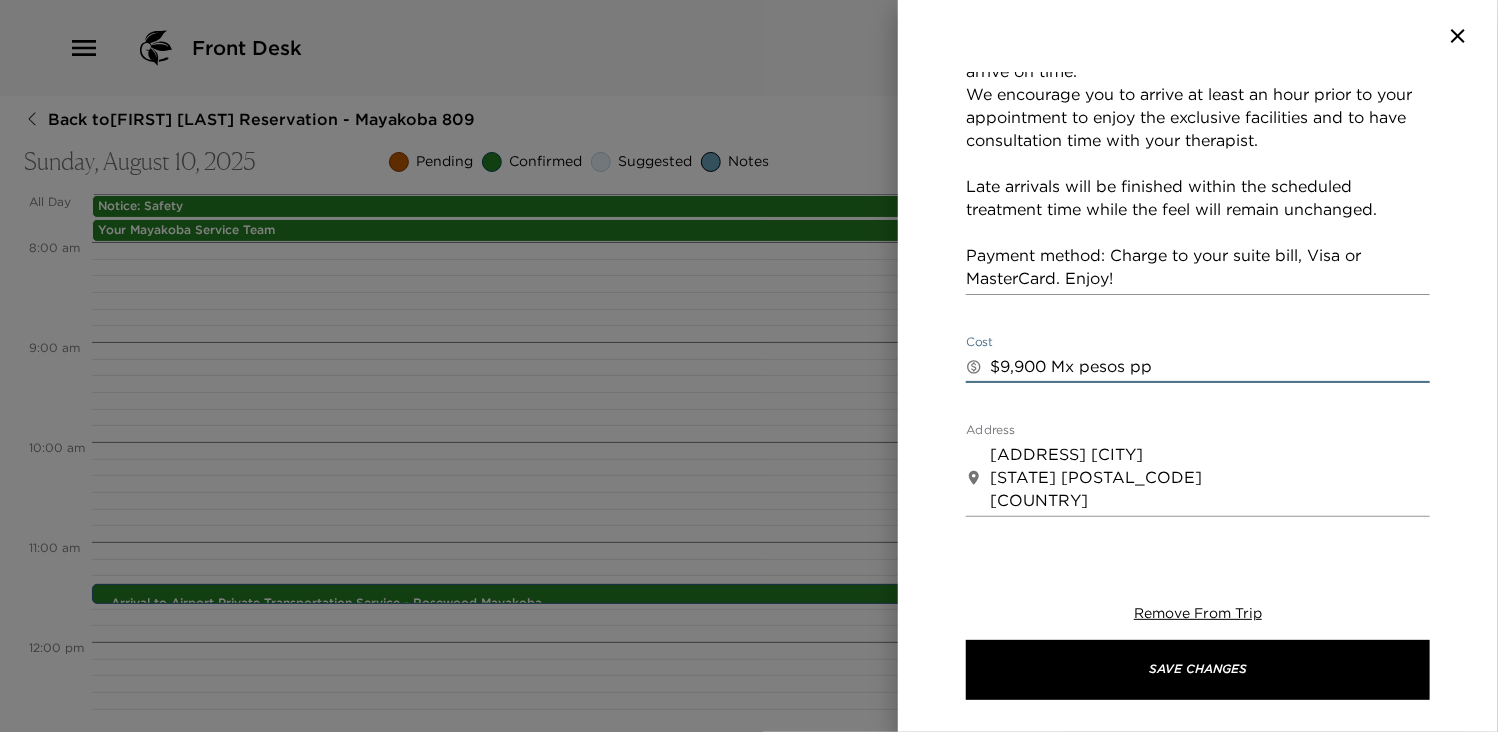 type on "$9,900 Mx pesos pp" 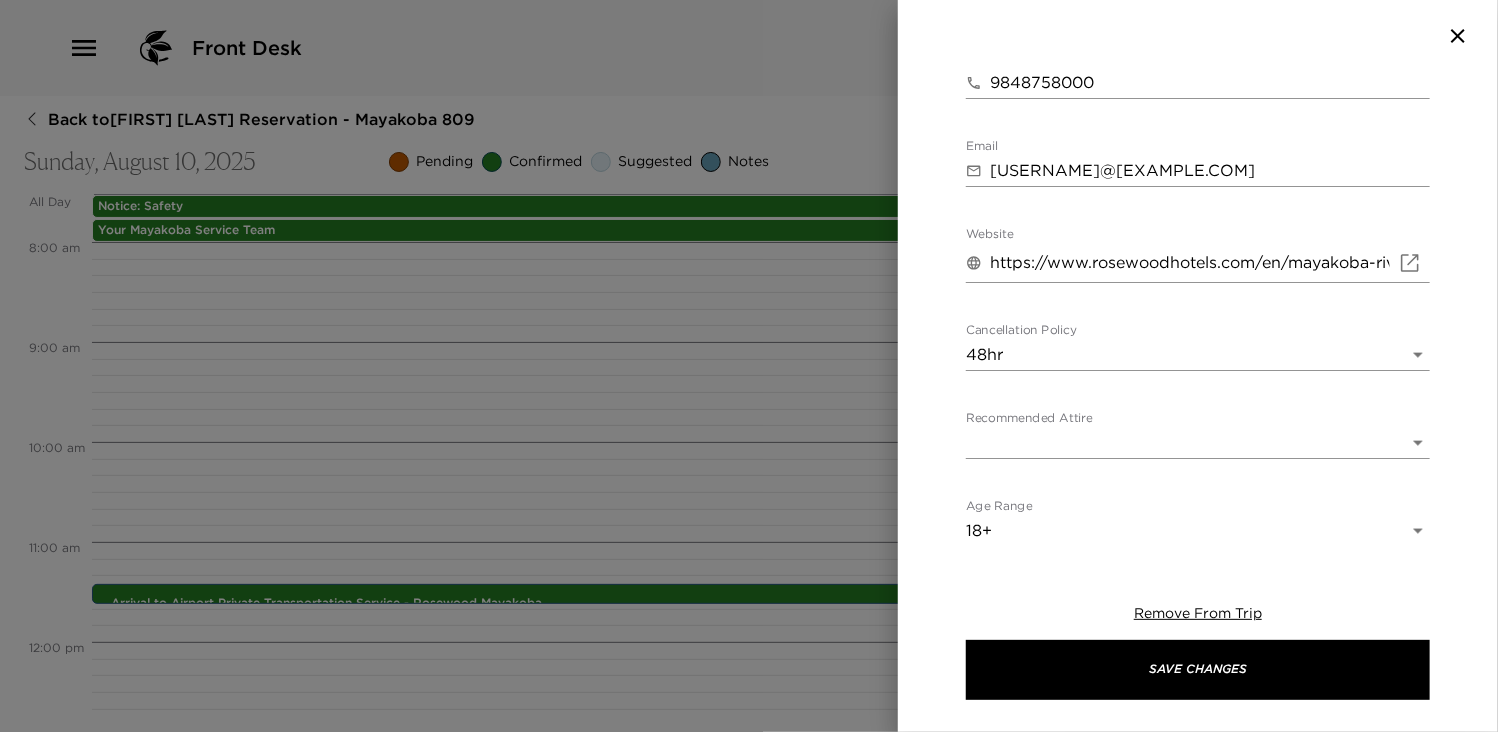 scroll, scrollTop: 1204, scrollLeft: 0, axis: vertical 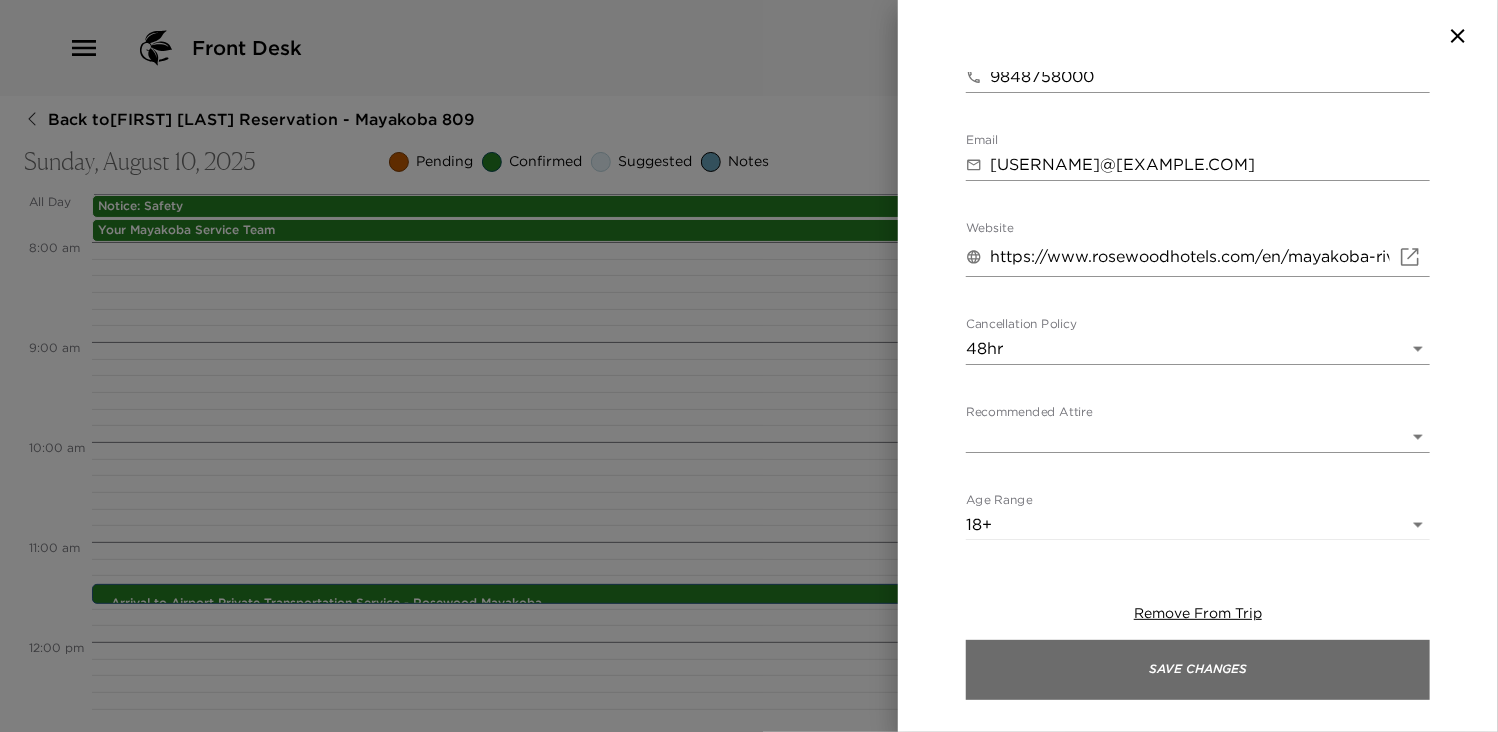 click on "Save Changes" at bounding box center (1198, 670) 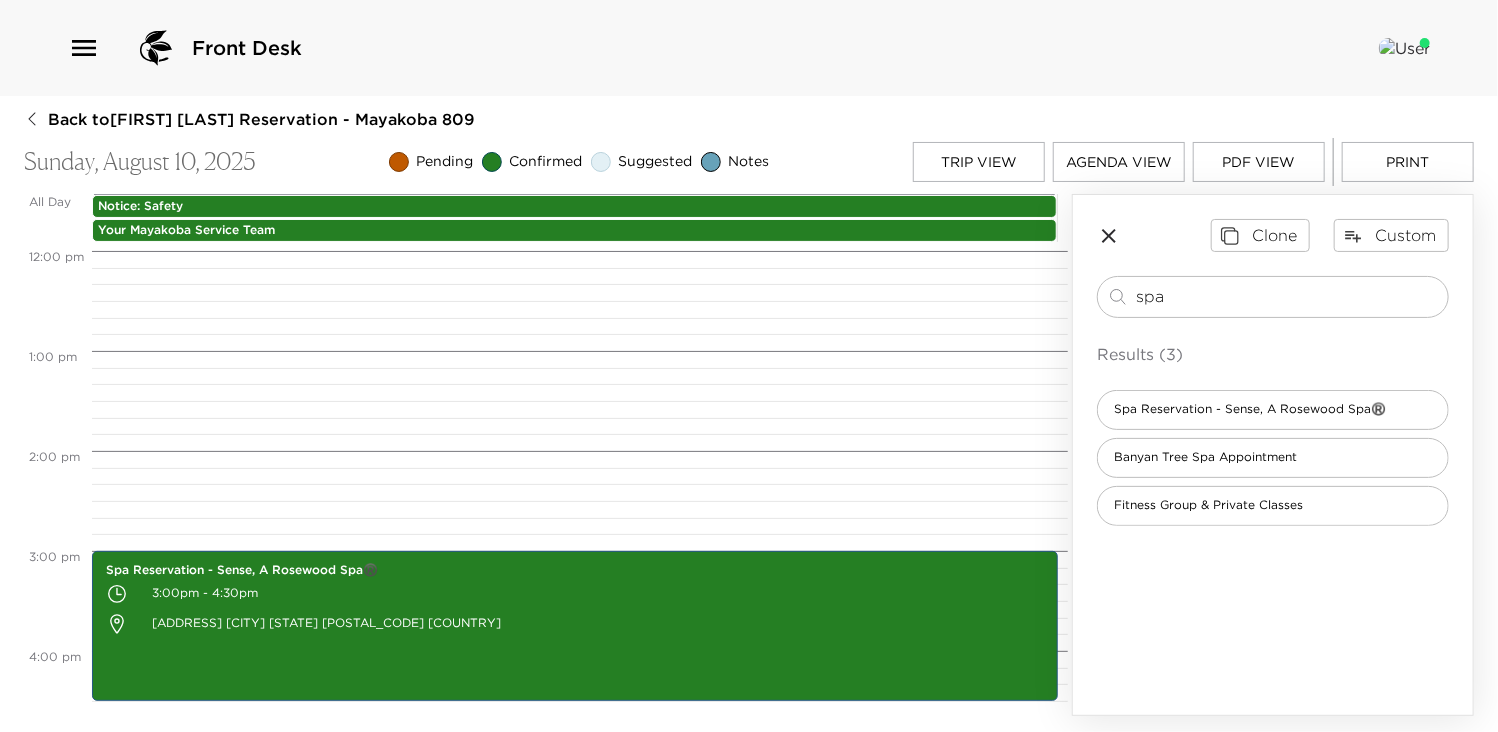 scroll, scrollTop: 1240, scrollLeft: 0, axis: vertical 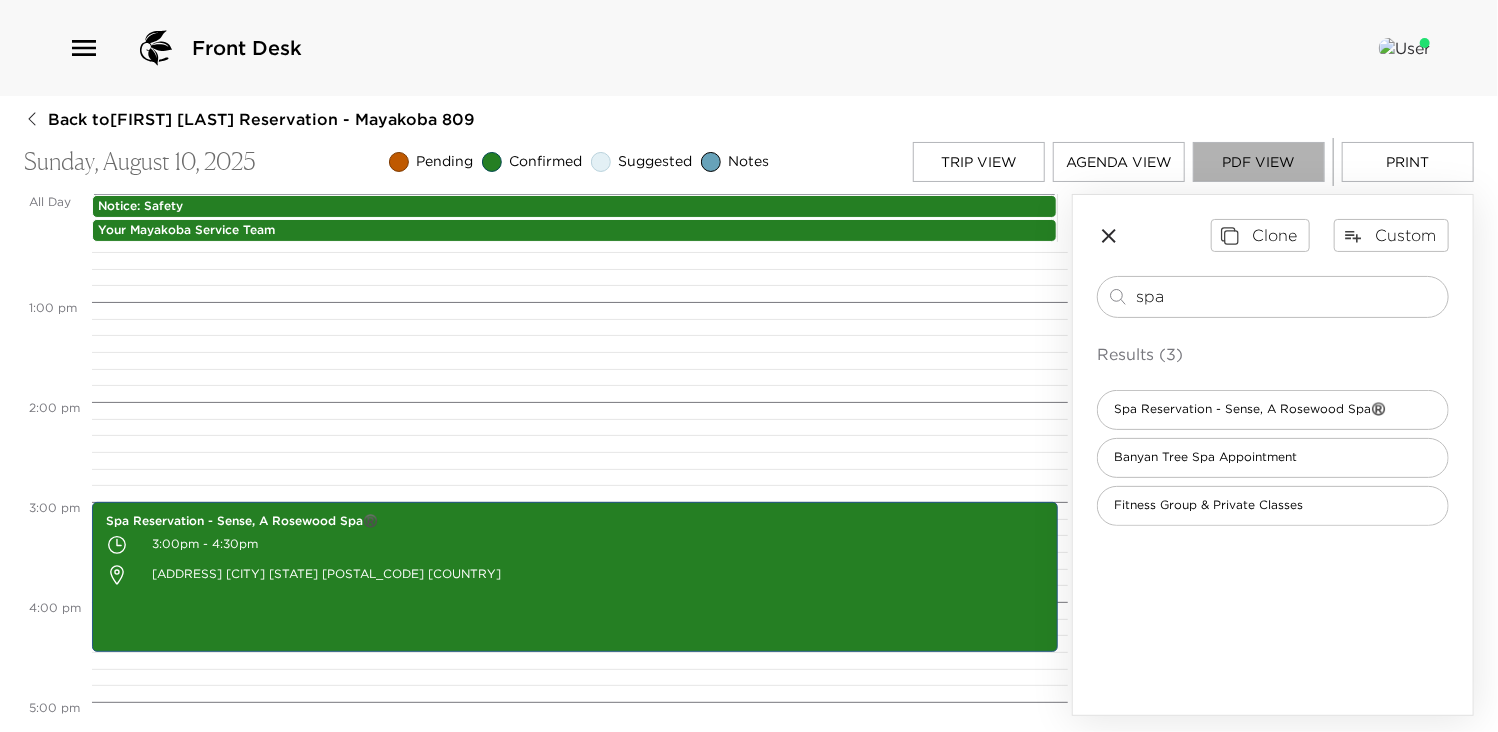 click on "PDF View" at bounding box center [1259, 162] 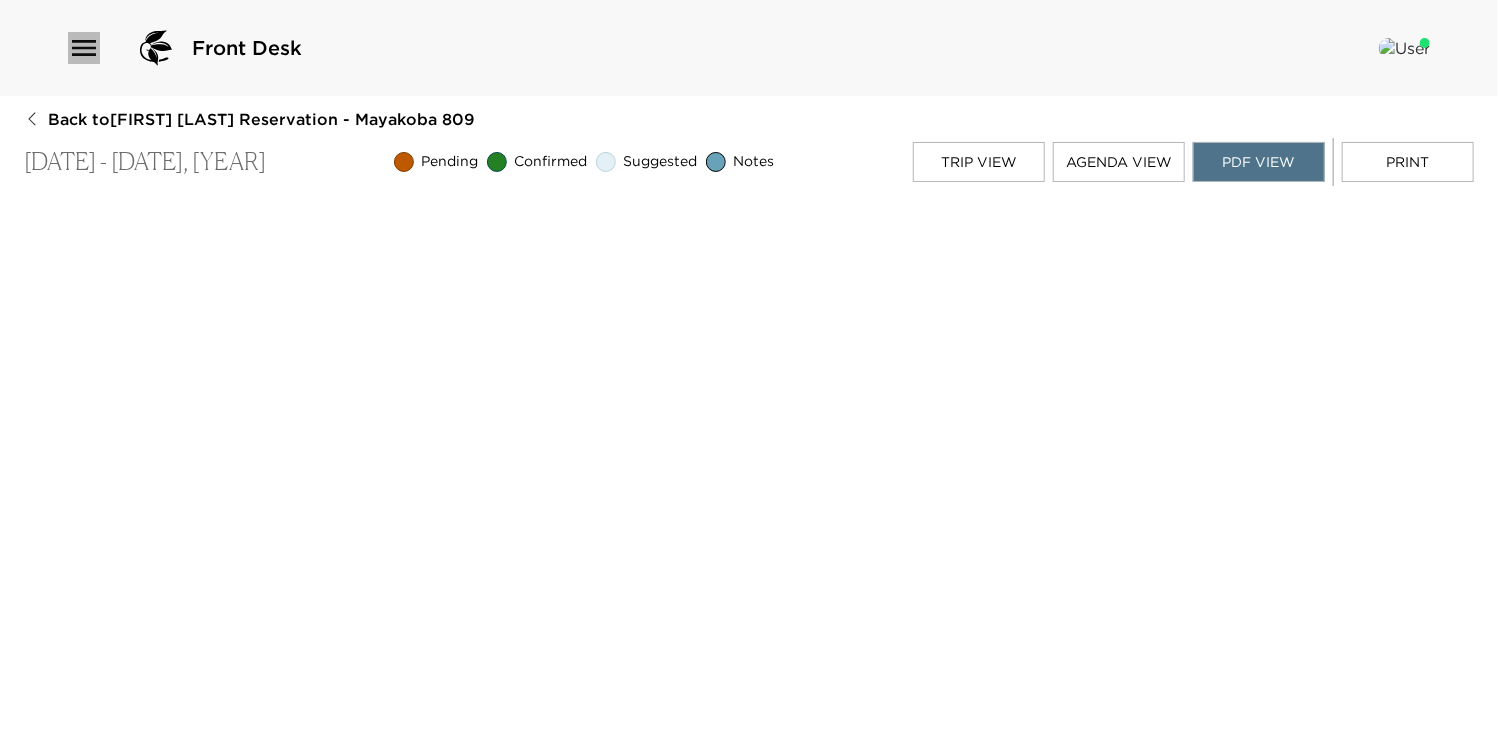 click 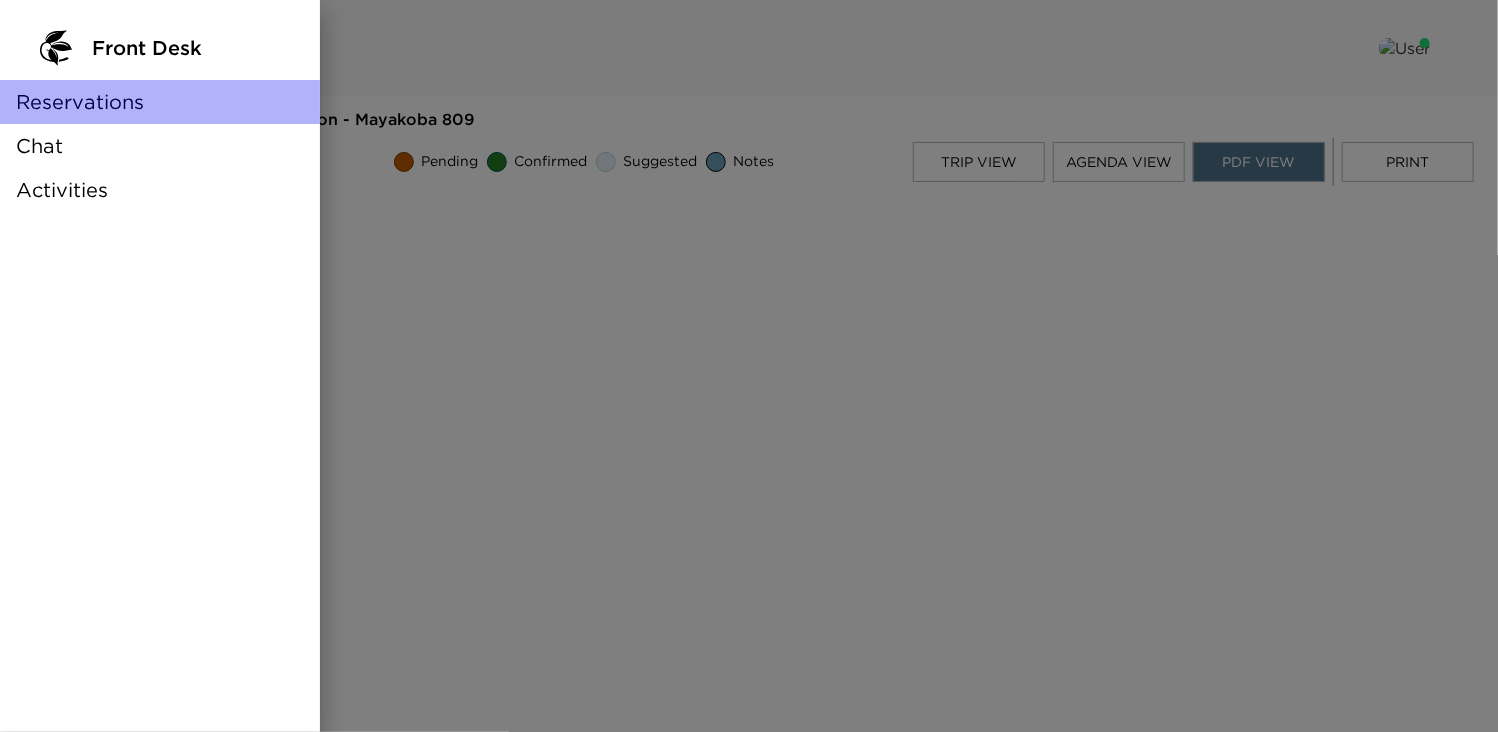 click on "Reservations" at bounding box center (80, 102) 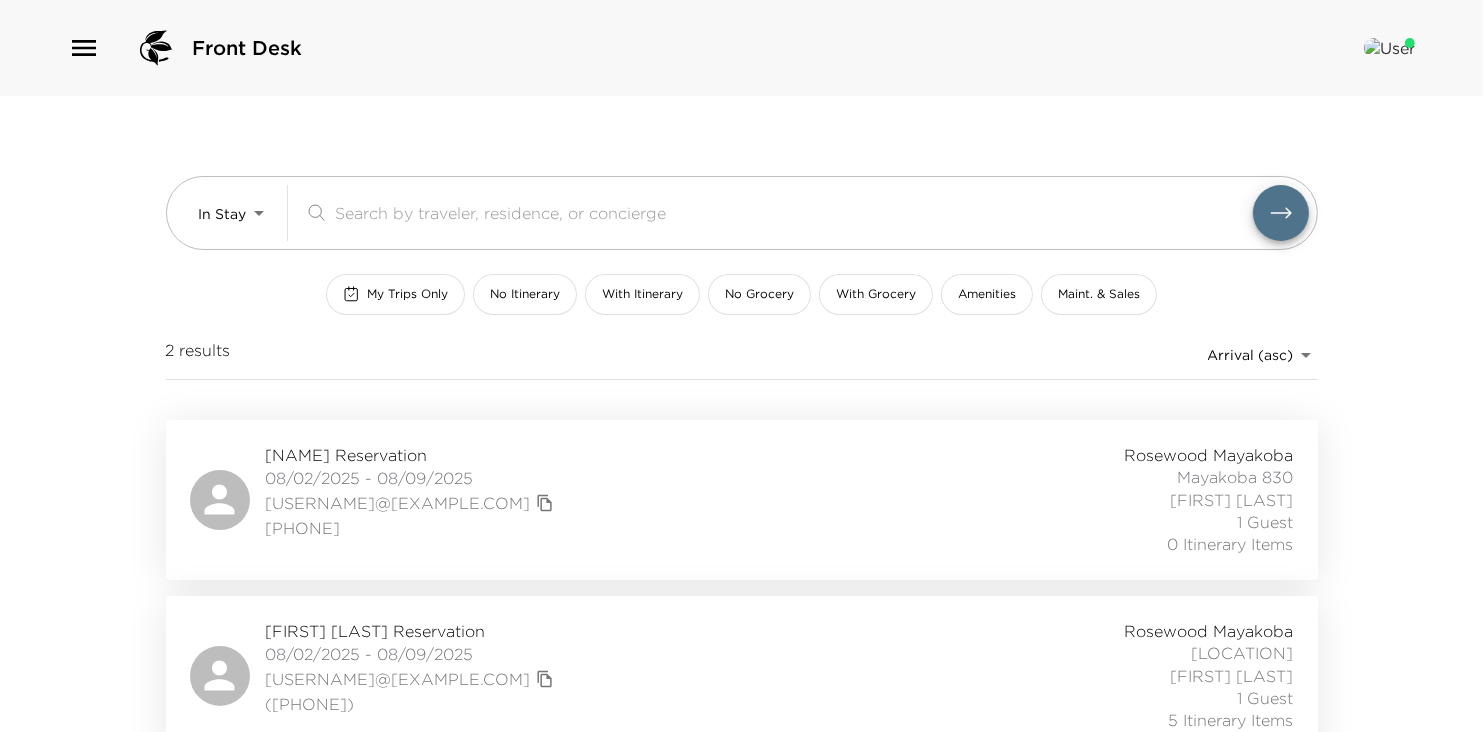 click at bounding box center [1389, 48] 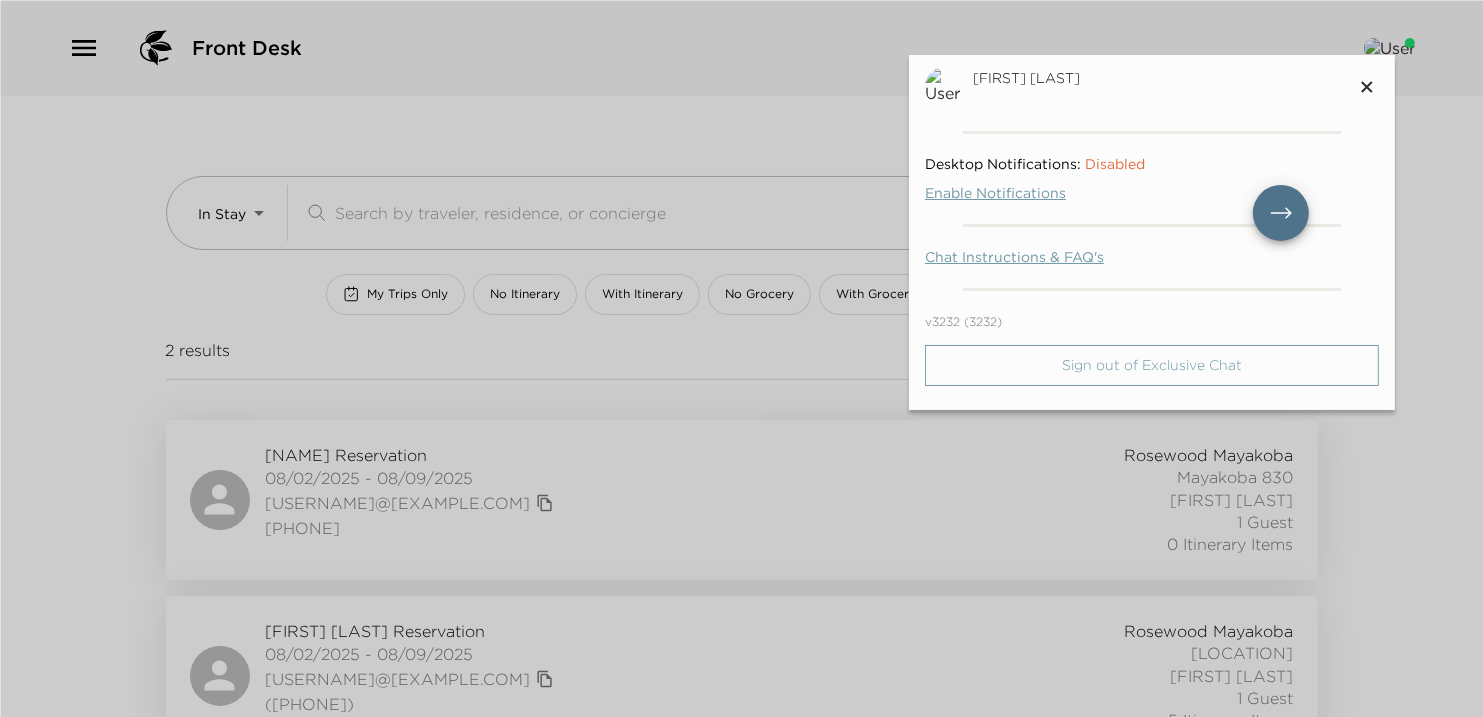 click on "Sign out of Exclusive Chat" at bounding box center [1152, 365] 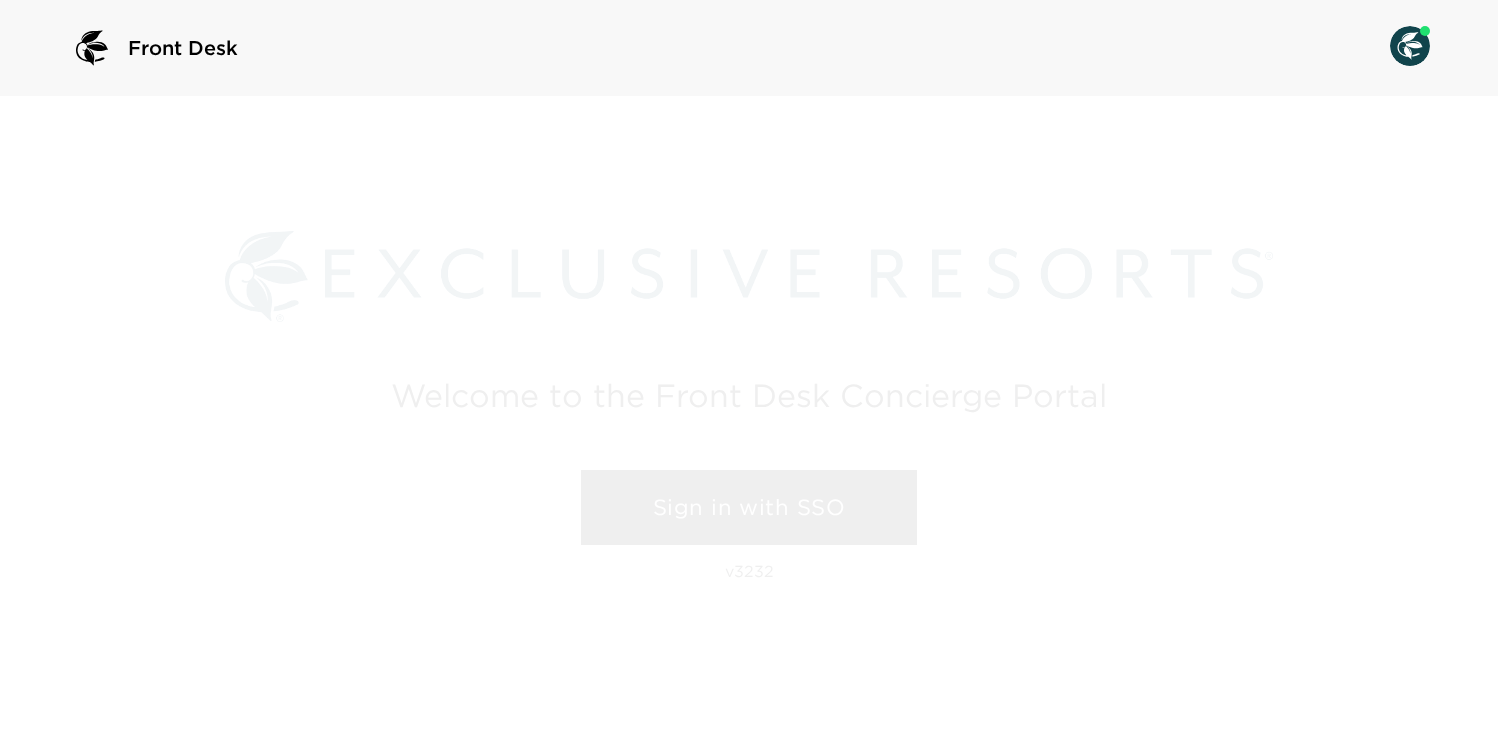 scroll, scrollTop: 0, scrollLeft: 0, axis: both 